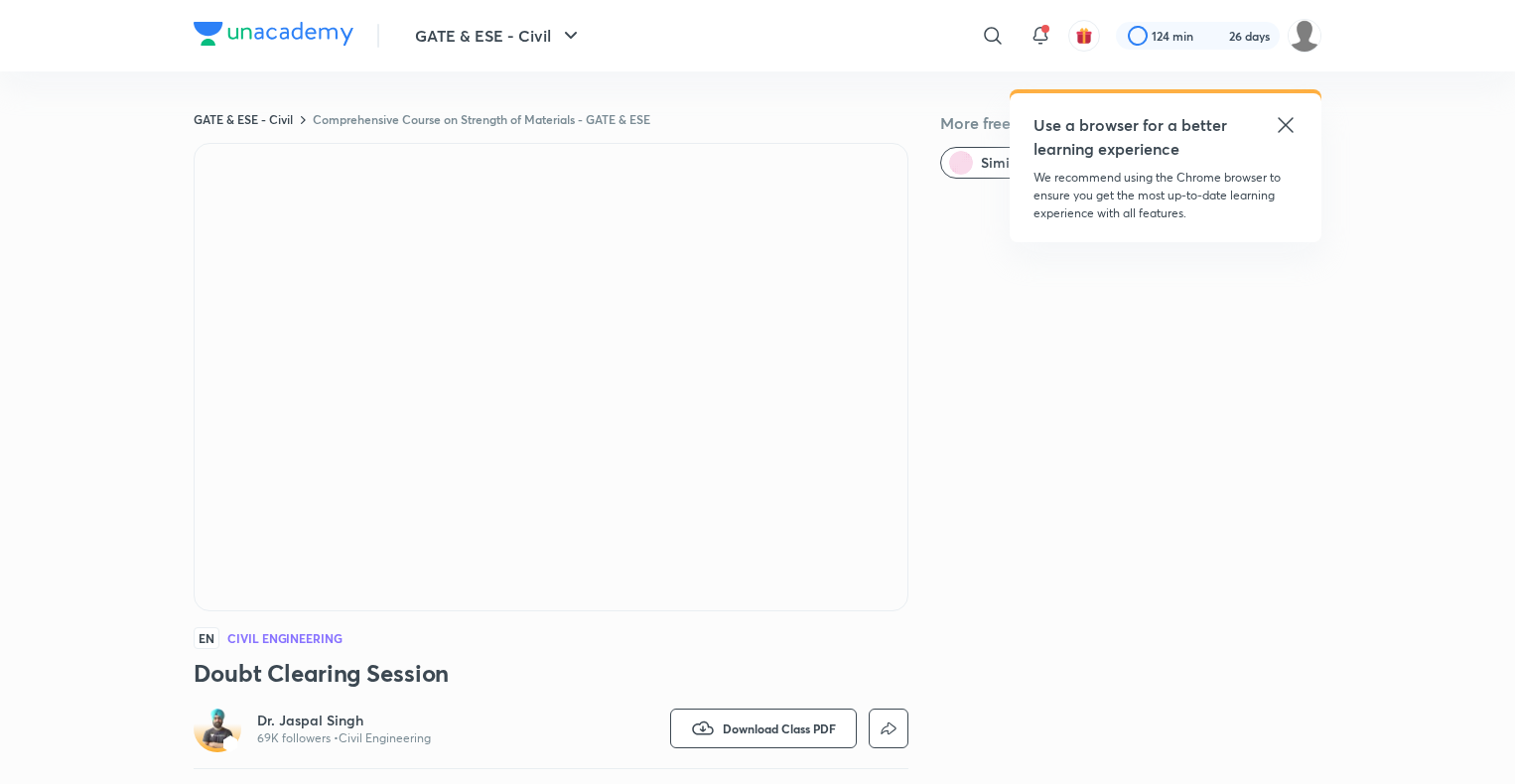 scroll, scrollTop: 687, scrollLeft: 0, axis: vertical 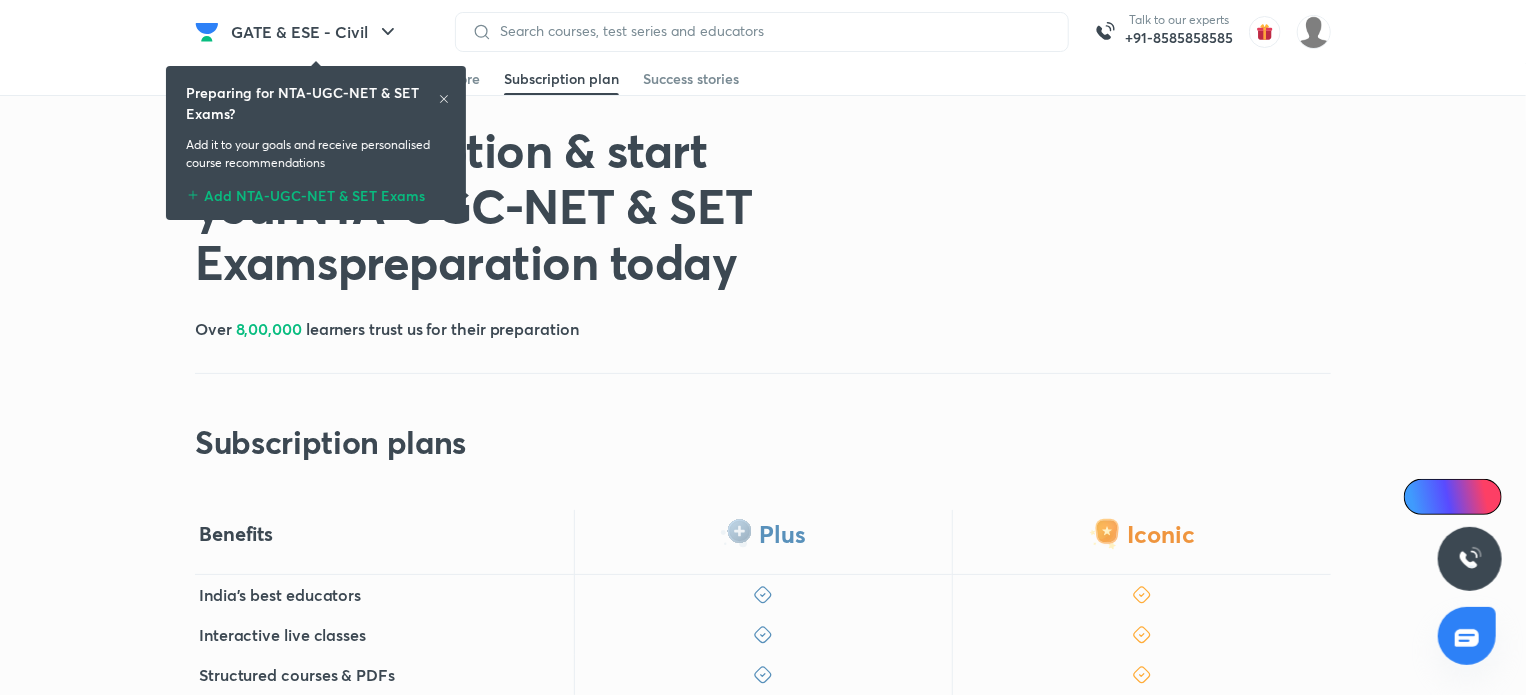click 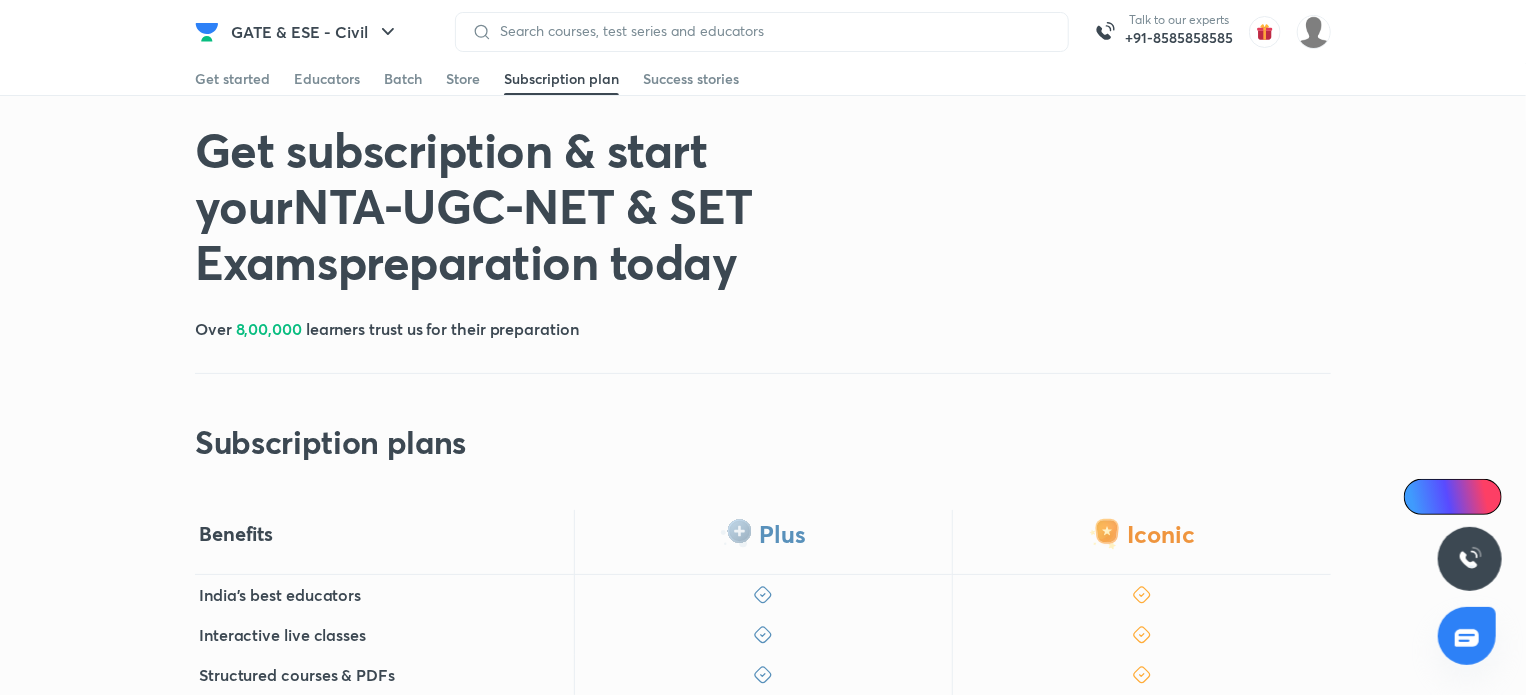 click on "Get subscription & start your  NTA-UGC-NET & SET Exams  preparation today Over    8,00,000   learners trust us for their preparation Subscription plans" at bounding box center [763, 291] 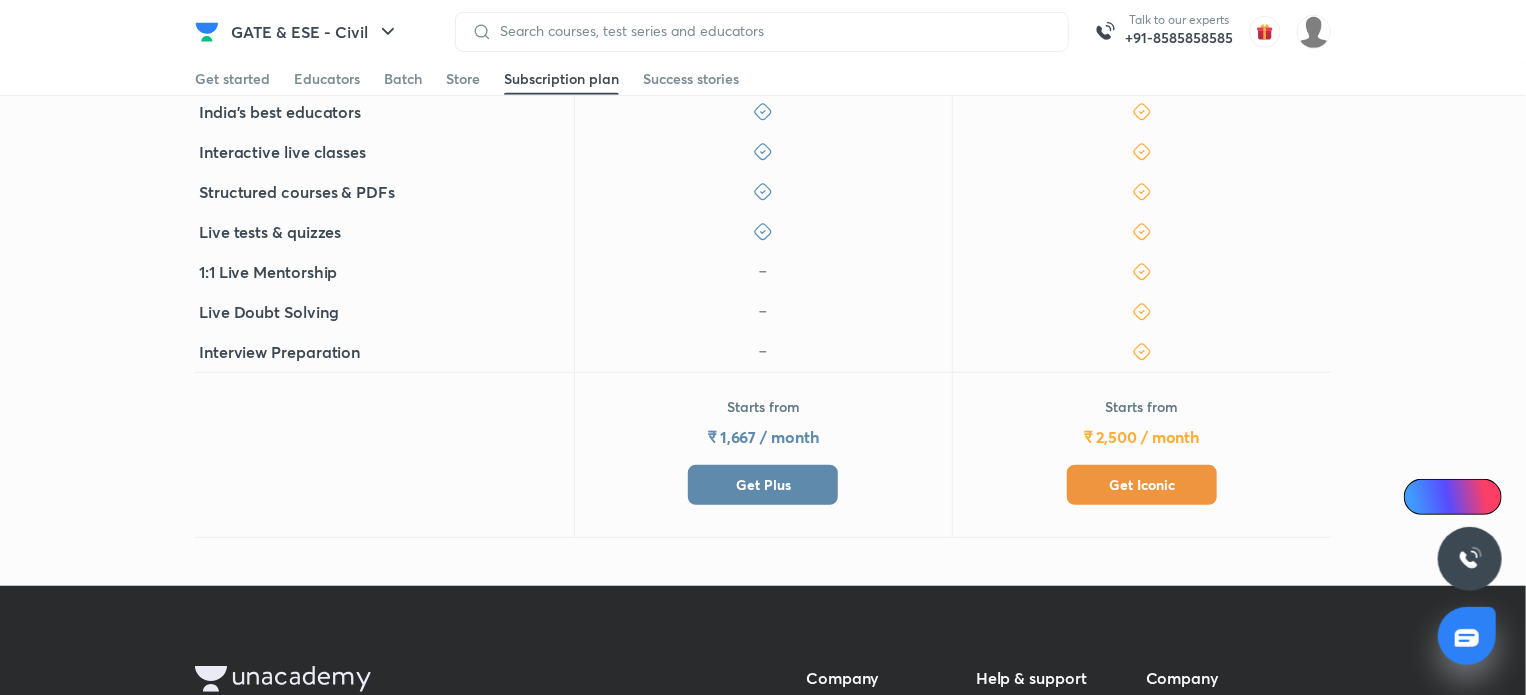 scroll, scrollTop: 480, scrollLeft: 0, axis: vertical 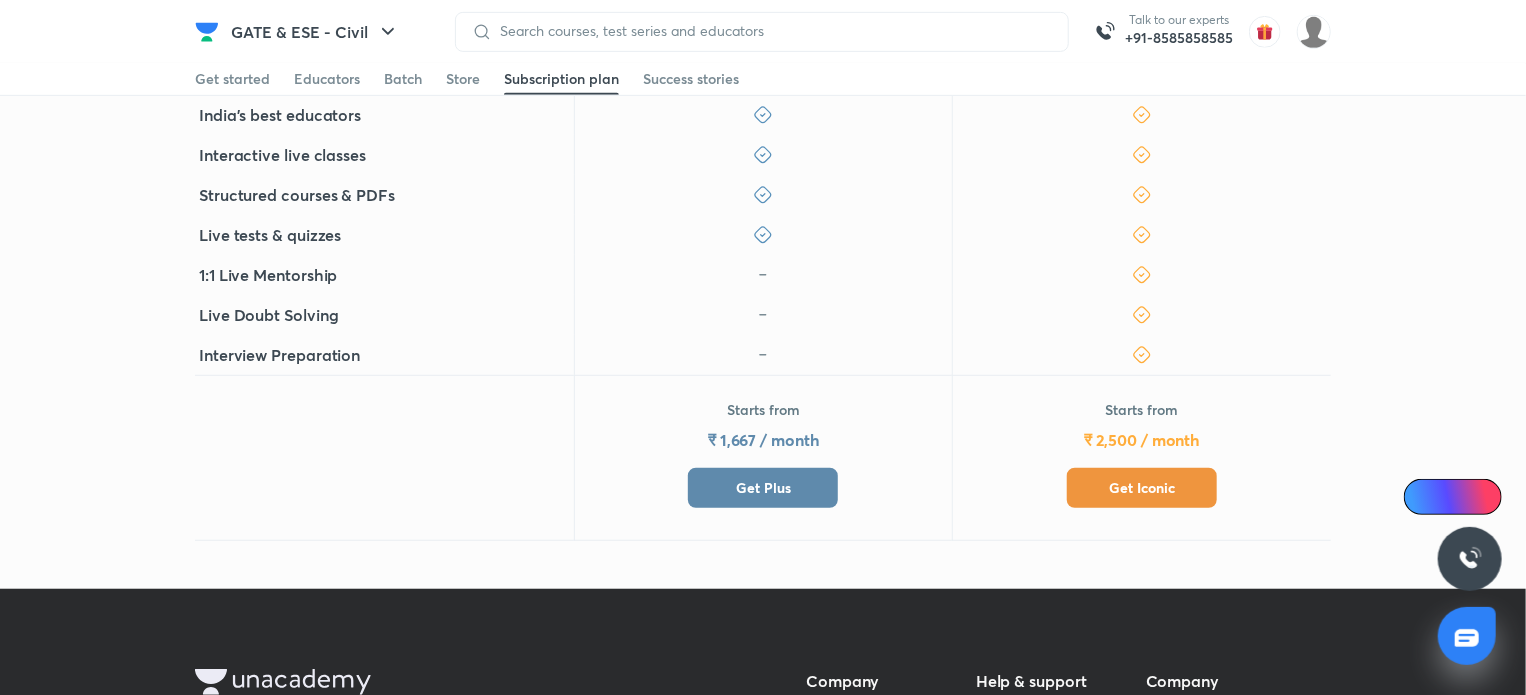 click on "Get Plus" at bounding box center (763, 488) 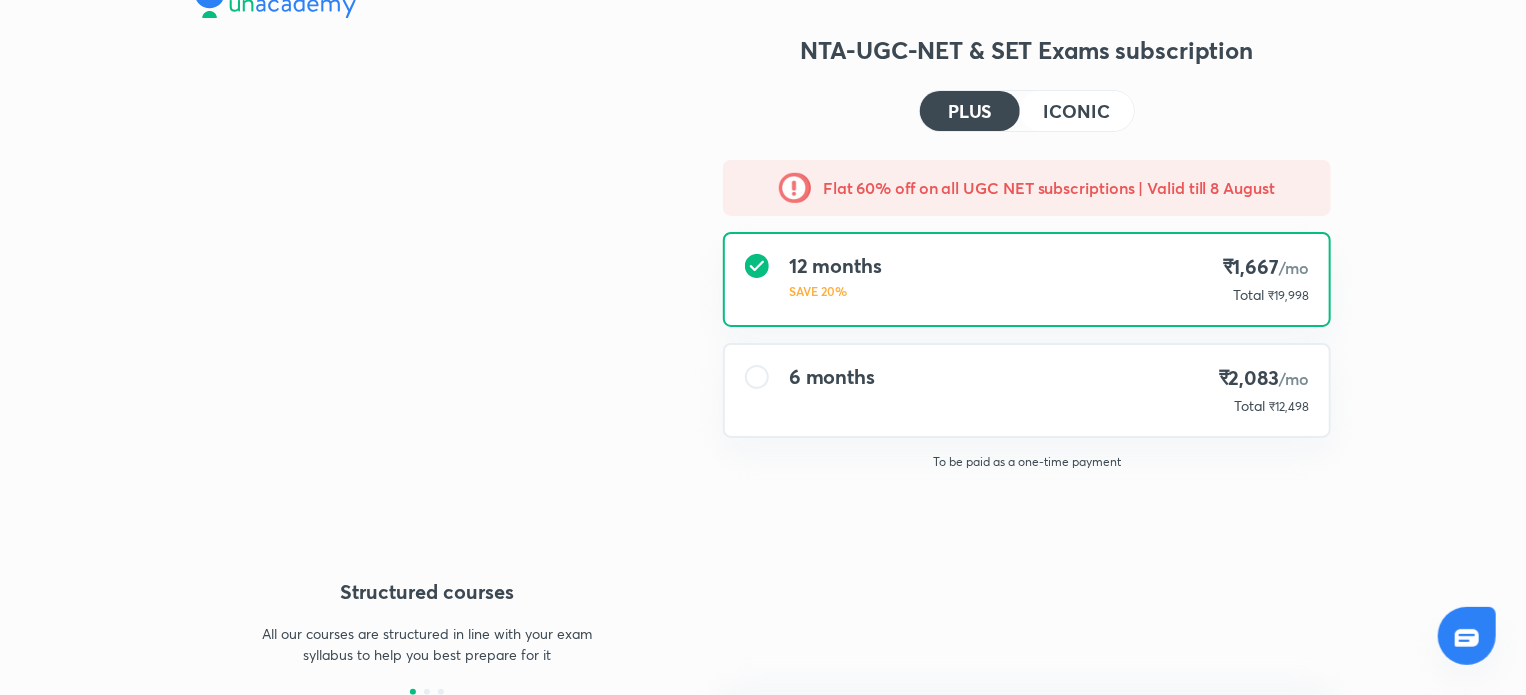 scroll, scrollTop: 0, scrollLeft: 0, axis: both 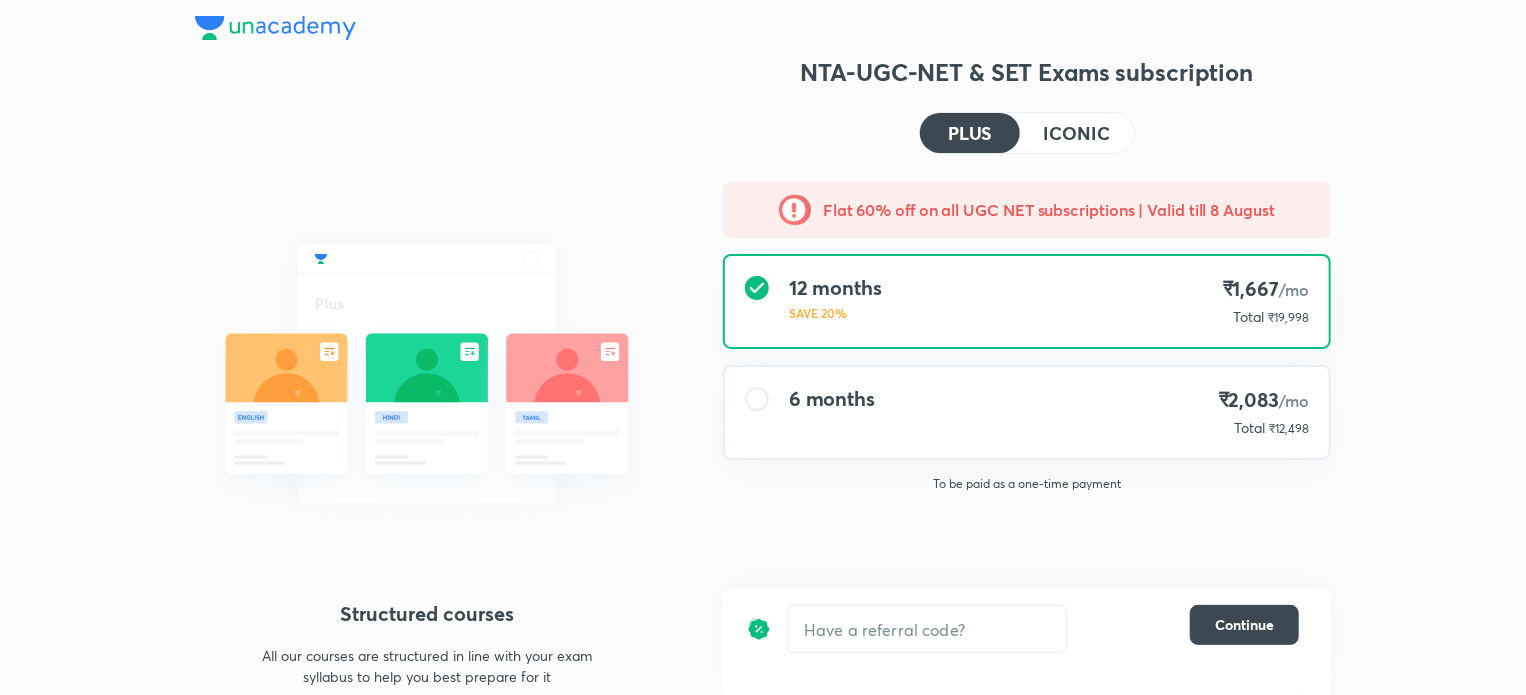click on "6 months ₹2,083  /mo Total ₹12,498" at bounding box center [1027, 412] 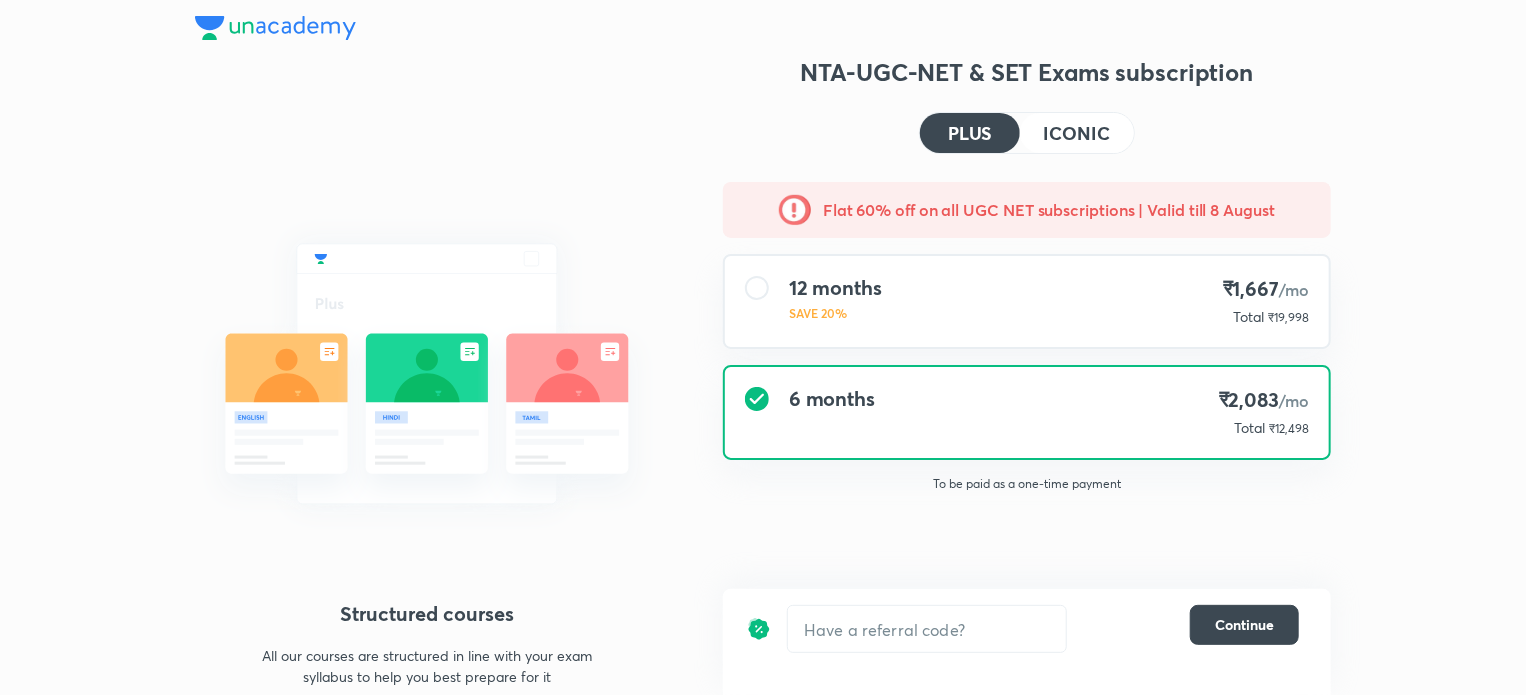 click on "NTA-UGC-NET & SET Exams subscription PLUS ICONIC Flat 60% off on all UGC NET subscriptions | Valid till 8 August 12 months SAVE 20% ₹1,667  /mo Total ₹19,998 6 months ₹2,083  /mo Total ₹12,498 To be paid as a one-time payment ​ Continue" at bounding box center (1027, 386) 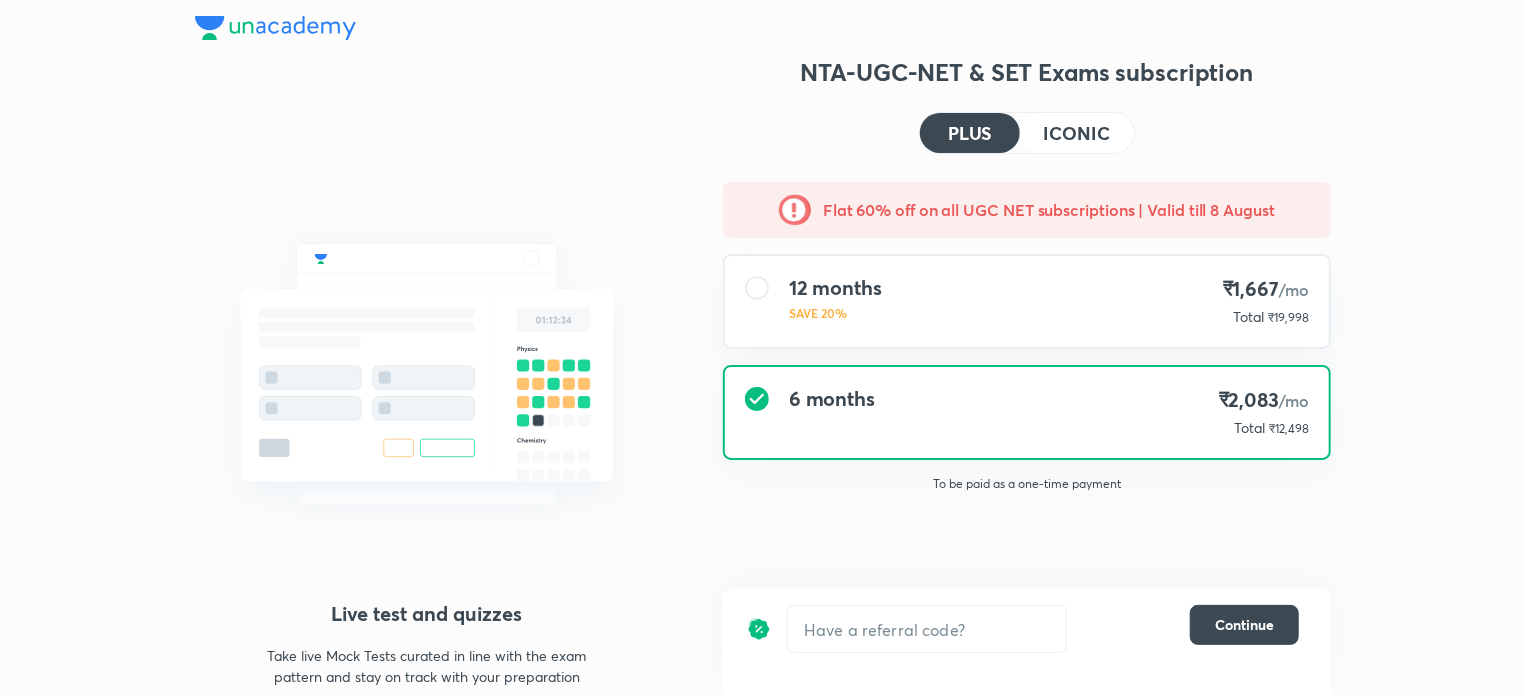 click on "Structured courses All our courses are structured in line with your exam syllabus to help you best prepare for it Interactive Live Classes Chat with the educator, engage in discussions and ask your questions - all during a class Live test and quizzes Take live Mock Tests curated in line with the exam pattern and stay on track with your preparation" at bounding box center (427, 386) 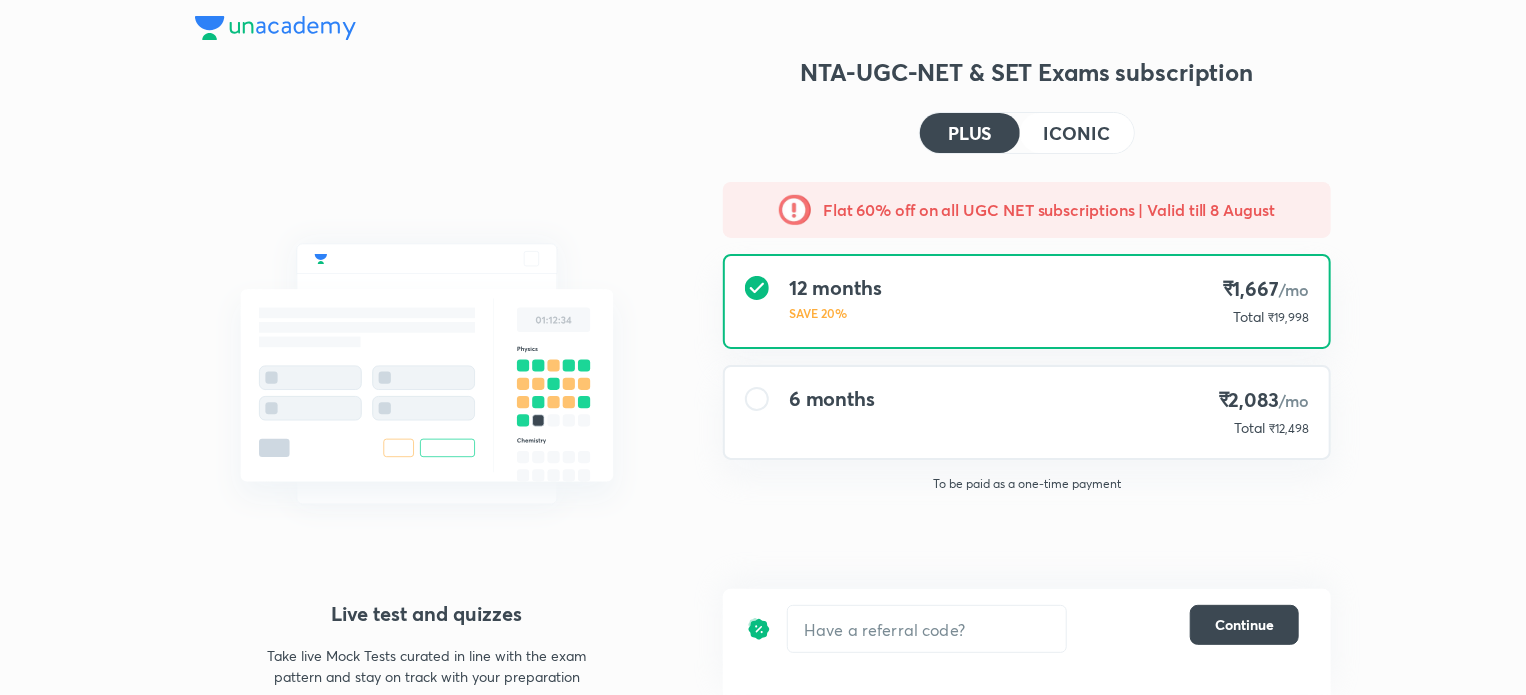 click on "Structured courses All our courses are structured in line with your exam syllabus to help you best prepare for it Interactive Live Classes Chat with the educator, engage in discussions and ask your questions - all during a class Live test and quizzes Take live Mock Tests curated in line with the exam pattern and stay on track with your preparation" at bounding box center [427, 386] 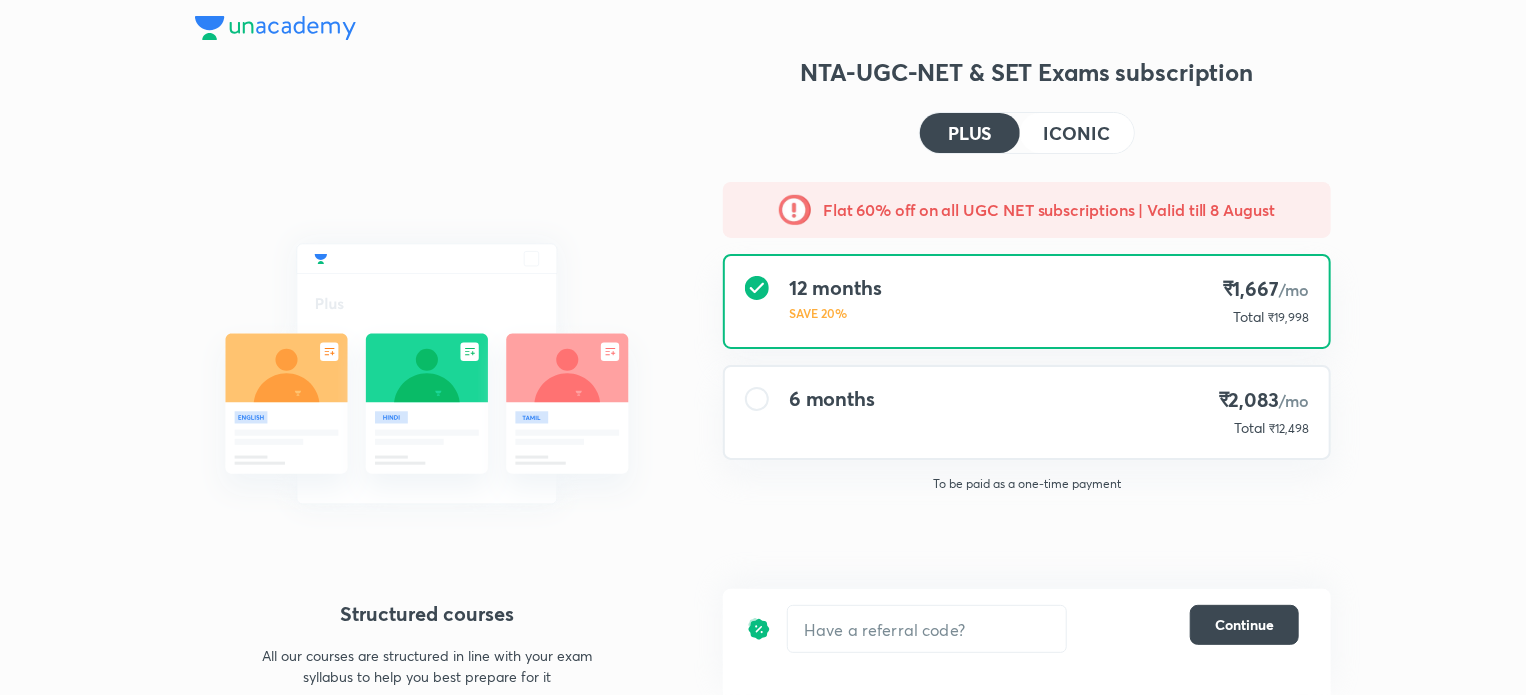 click at bounding box center (757, 399) 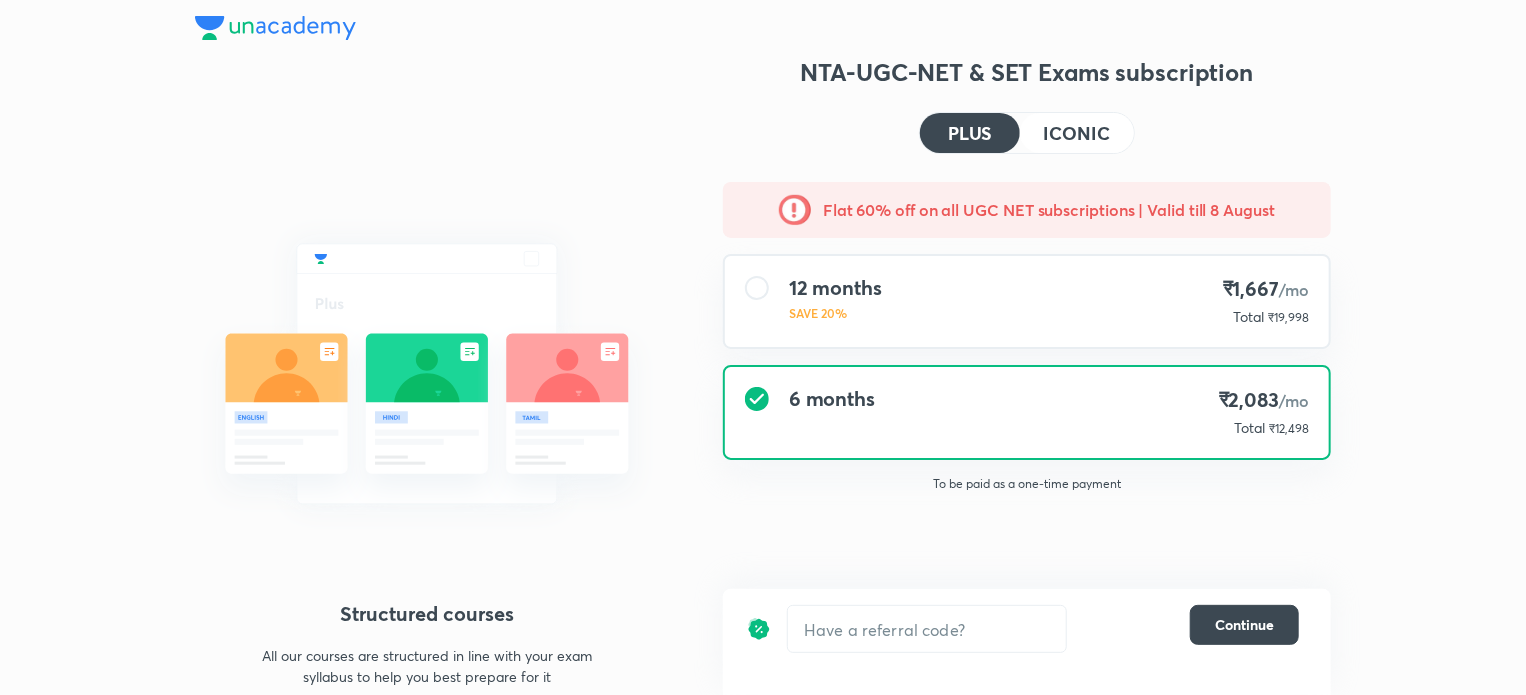 click at bounding box center [757, 288] 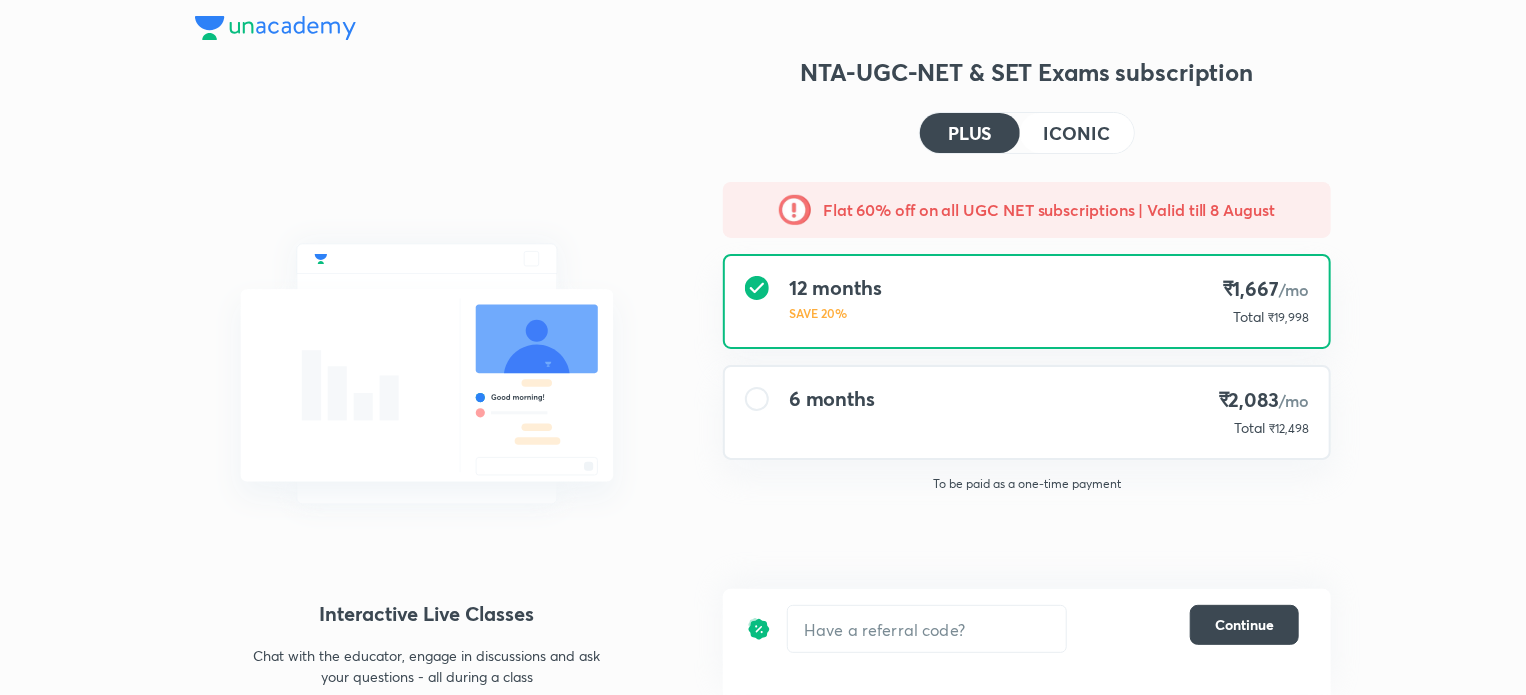 click at bounding box center (757, 399) 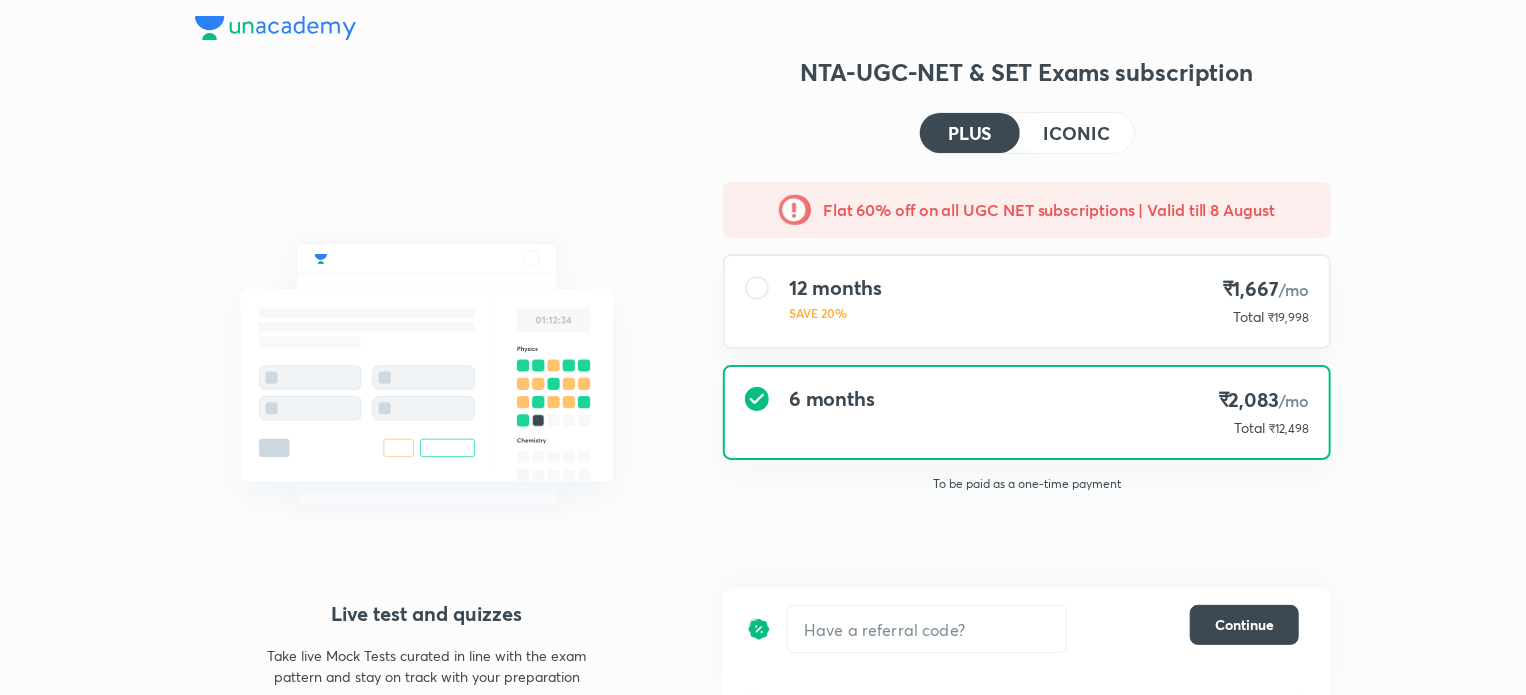 click on "Structured courses All our courses are structured in line with your exam syllabus to help you best prepare for it Interactive Live Classes Chat with the educator, engage in discussions and ask your questions - all during a class Live test and quizzes Take live Mock Tests curated in line with the exam pattern and stay on track with your preparation NTA-UGC-NET & SET Exams subscription PLUS ICONIC Flat 60% off on all UGC NET subscriptions | Valid till 8 August 12 months SAVE 20% ₹1,667  /mo Total ₹19,998 6 months ₹2,083  /mo Total ₹12,498 To be paid as a one-time payment ​ Continue" at bounding box center [763, 358] 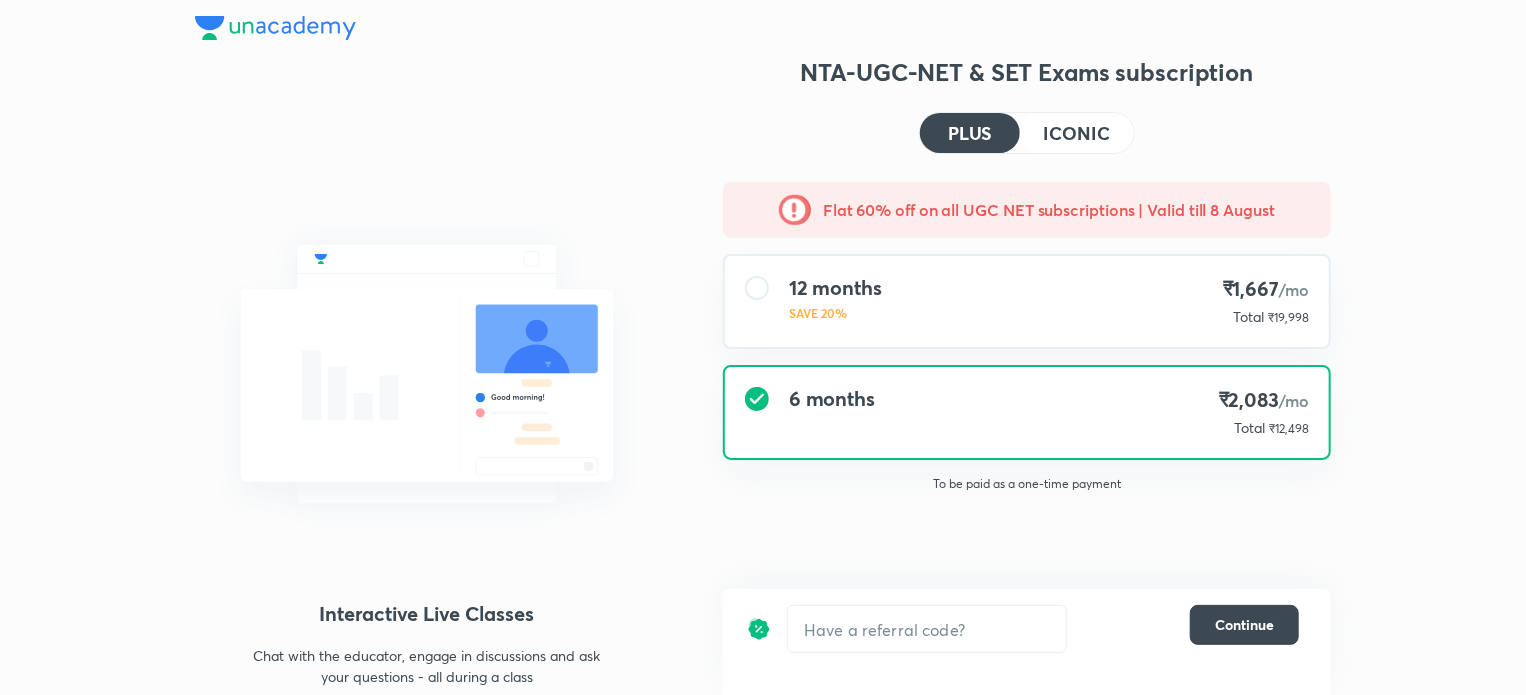 click at bounding box center (757, 288) 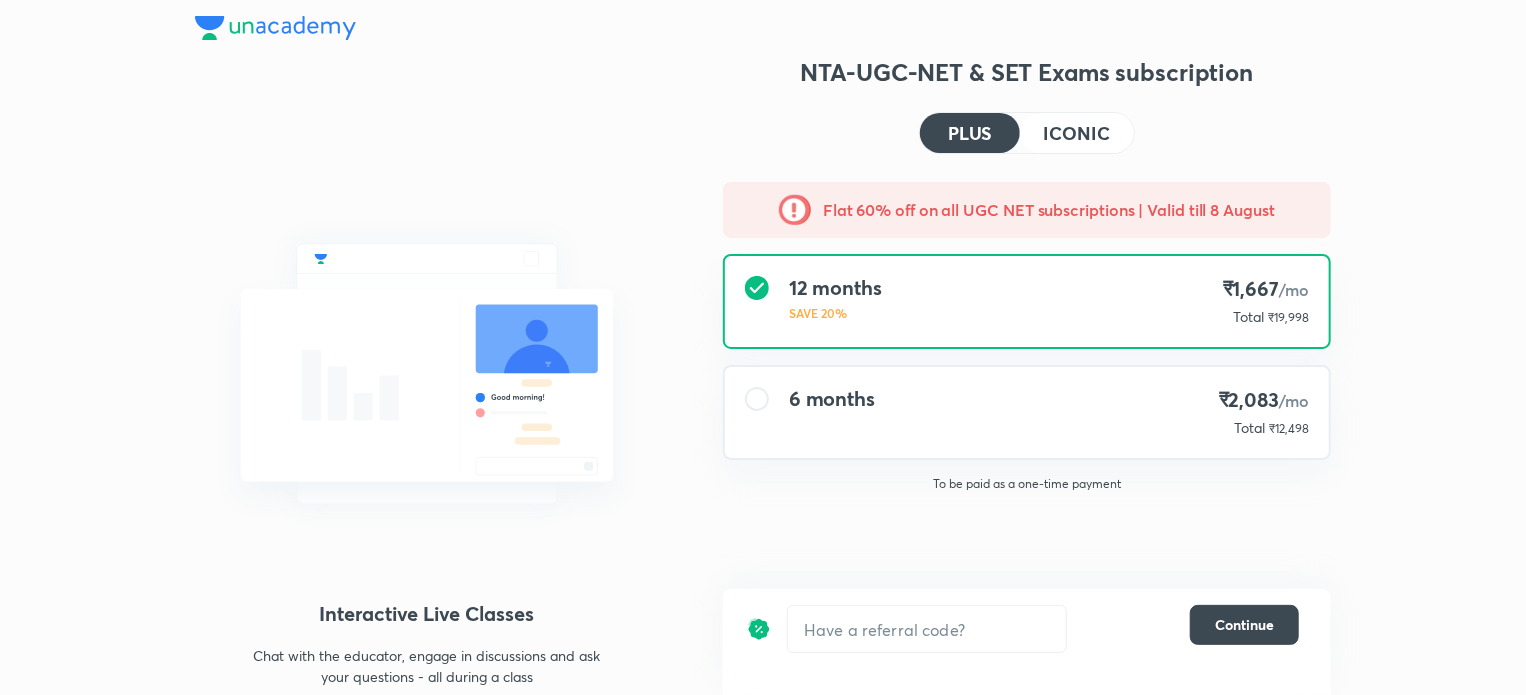 click on "ICONIC" at bounding box center [1077, 133] 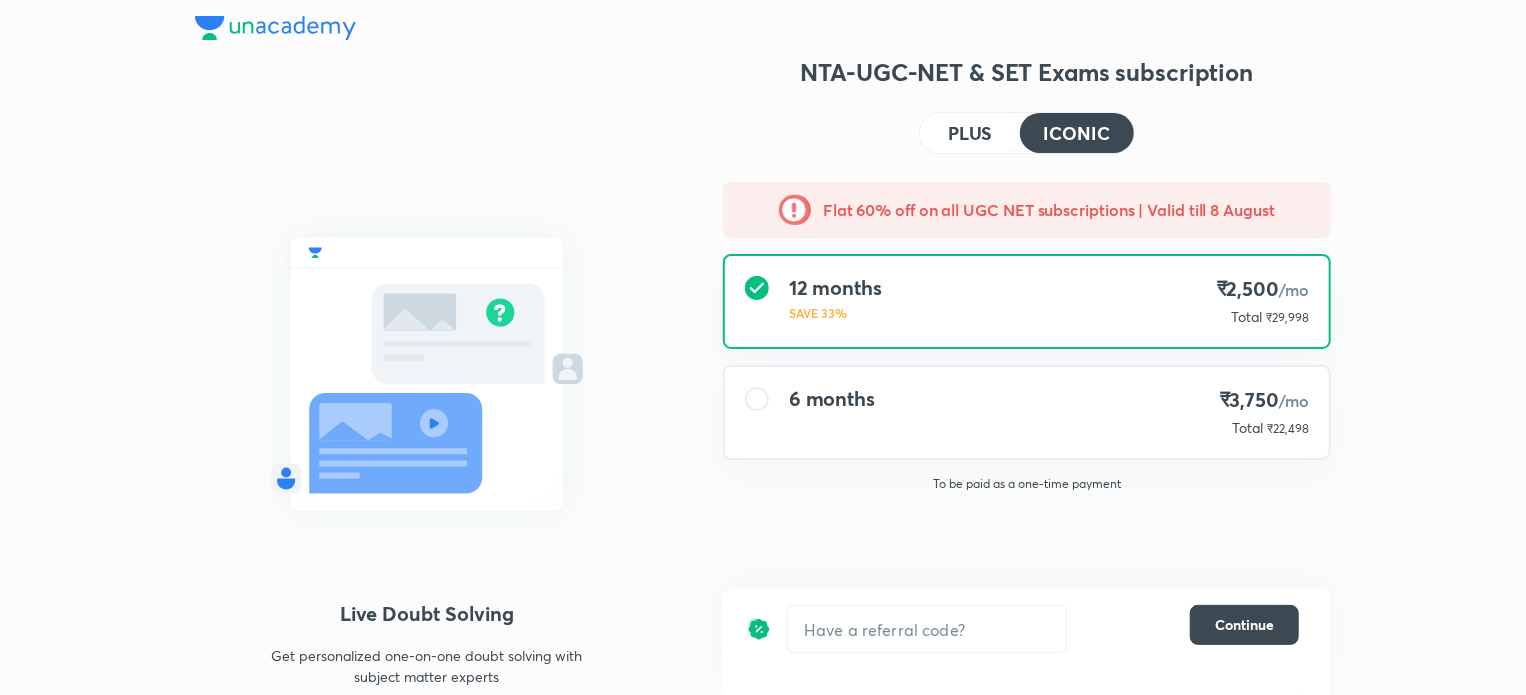 click on "PLUS" at bounding box center [970, 133] 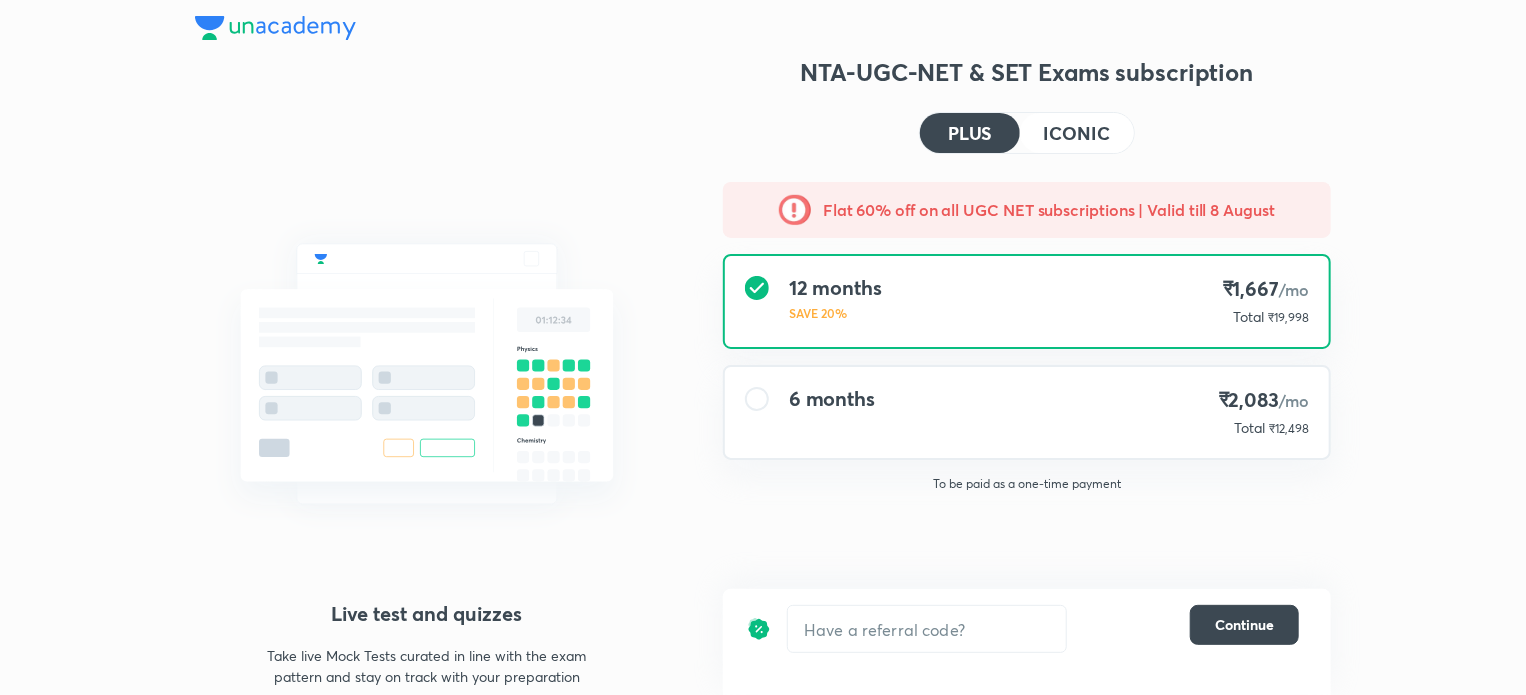 click at bounding box center (757, 399) 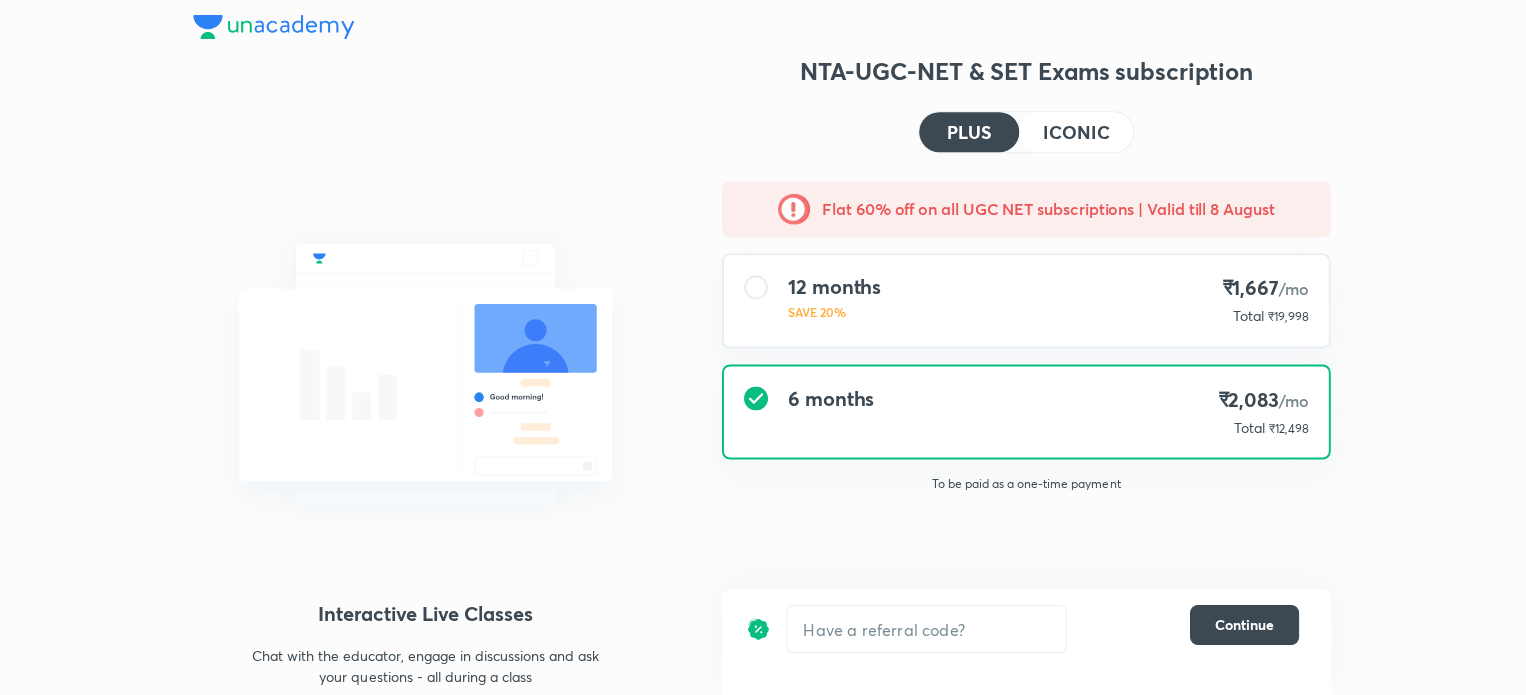 scroll, scrollTop: 0, scrollLeft: 0, axis: both 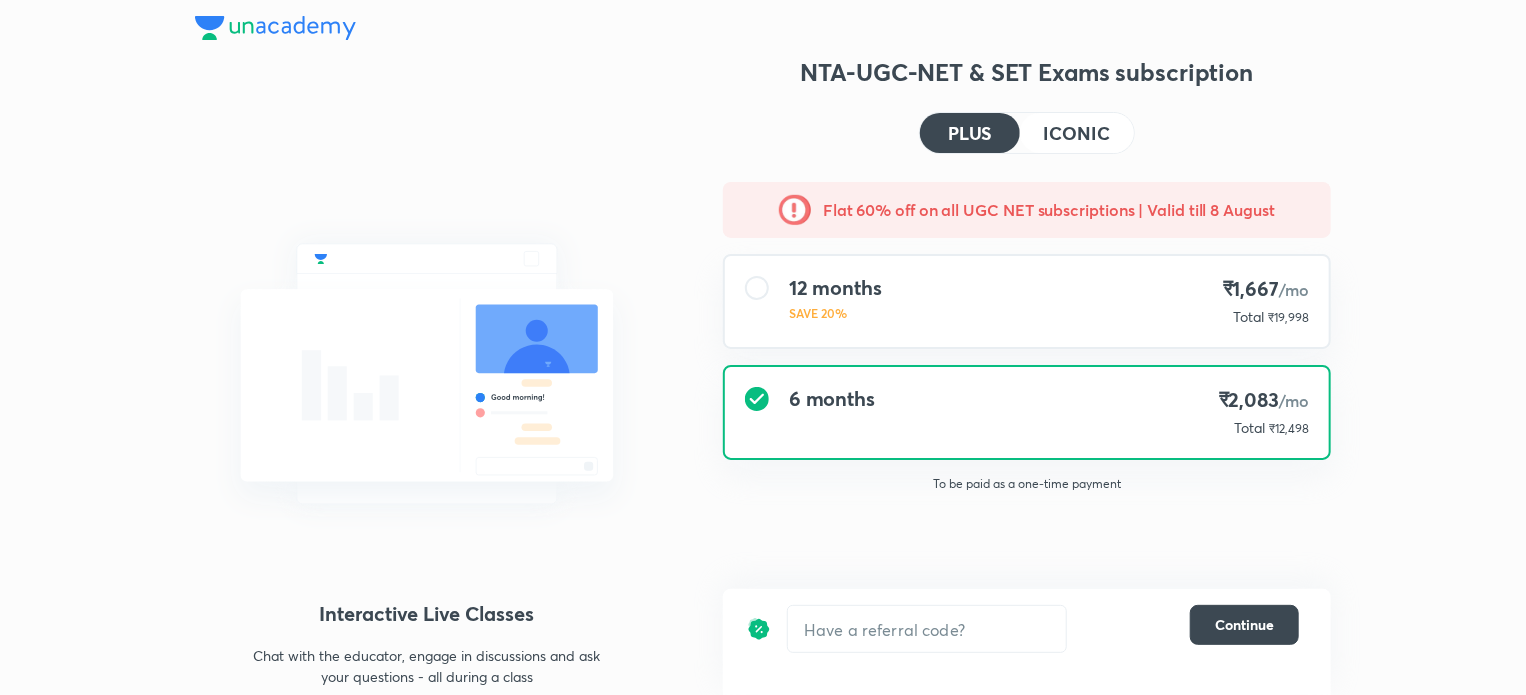click on "Structured courses All our courses are structured in line with your exam syllabus to help you best prepare for it Interactive Live Classes Chat with the educator, engage in discussions and ask your questions - all during a class Live test and quizzes Take live Mock Tests curated in line with the exam pattern and stay on track with your preparation NTA-UGC-NET & SET Exams subscription PLUS ICONIC Flat 60% off on all UGC NET subscriptions | Valid till 8 August 12 months SAVE 20% ₹1,667  /mo Total ₹19,998 6 months ₹2,083  /mo Total ₹12,498 To be paid as a one-time payment ​ Continue" at bounding box center [763, 358] 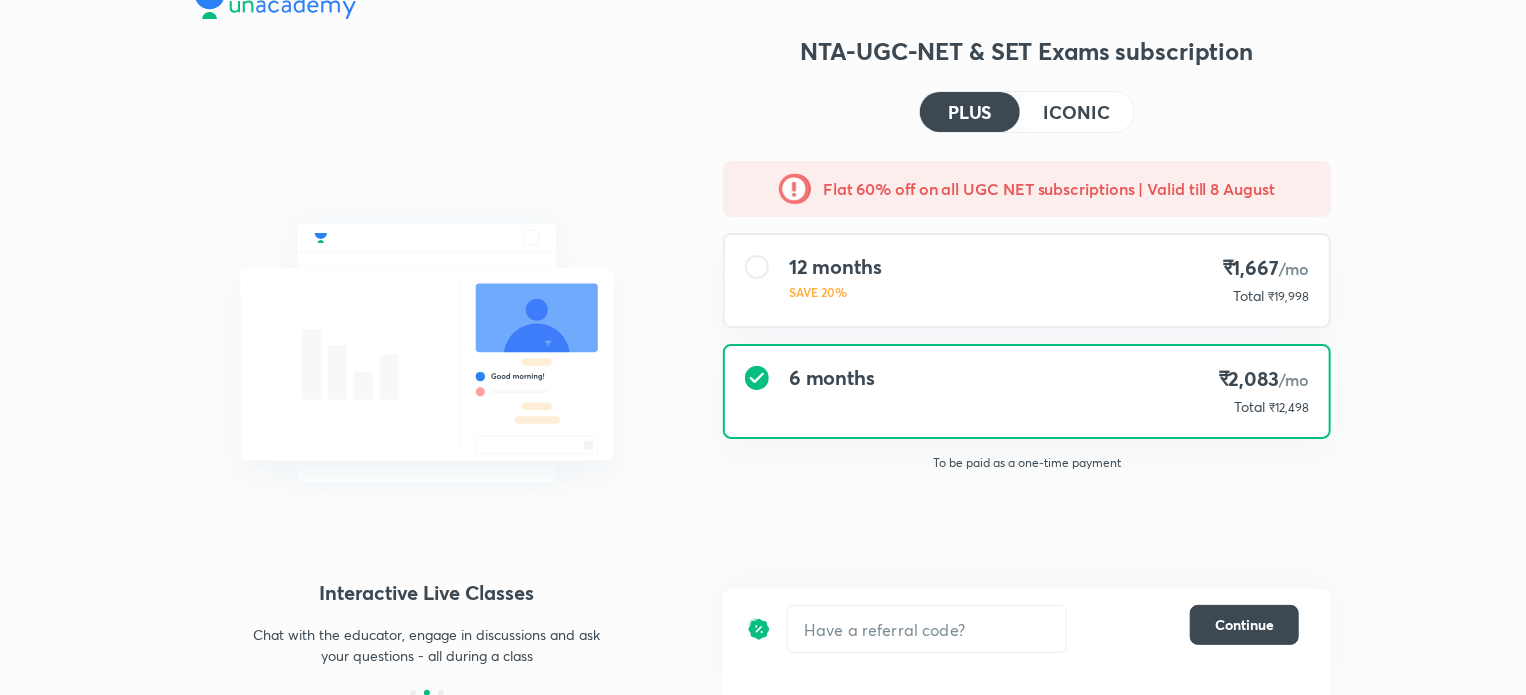 scroll, scrollTop: 0, scrollLeft: 0, axis: both 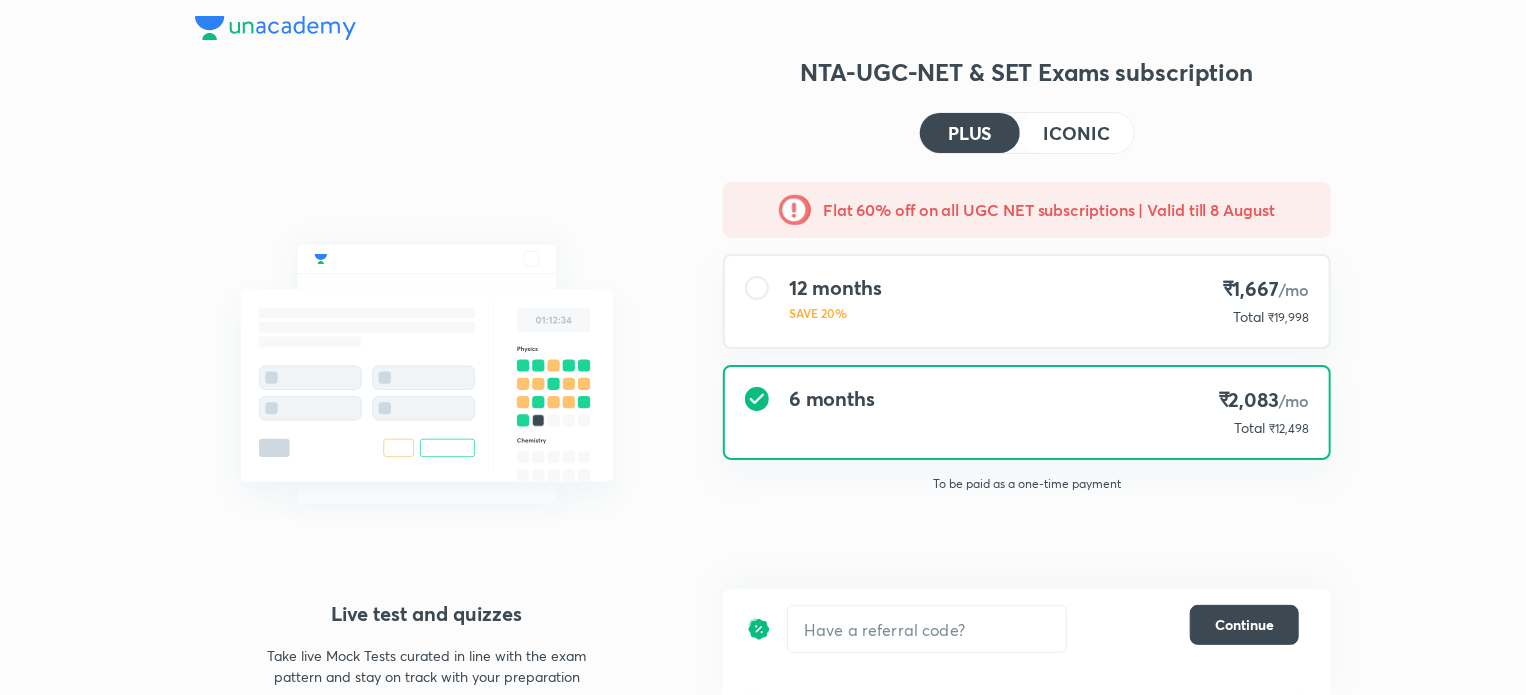 click on "Structured courses All our courses are structured in line with your exam syllabus to help you best prepare for it Interactive Live Classes Chat with the educator, engage in discussions and ask your questions - all during a class Live test and quizzes Take live Mock Tests curated in line with the exam pattern and stay on track with your preparation NTA-UGC-NET & SET Exams subscription PLUS ICONIC Flat 60% off on all UGC NET subscriptions | Valid till 8 August 12 months SAVE 20% ₹1,667  /mo Total ₹19,998 6 months ₹2,083  /mo Total ₹12,498 To be paid as a one-time payment ​ Continue" at bounding box center (763, 358) 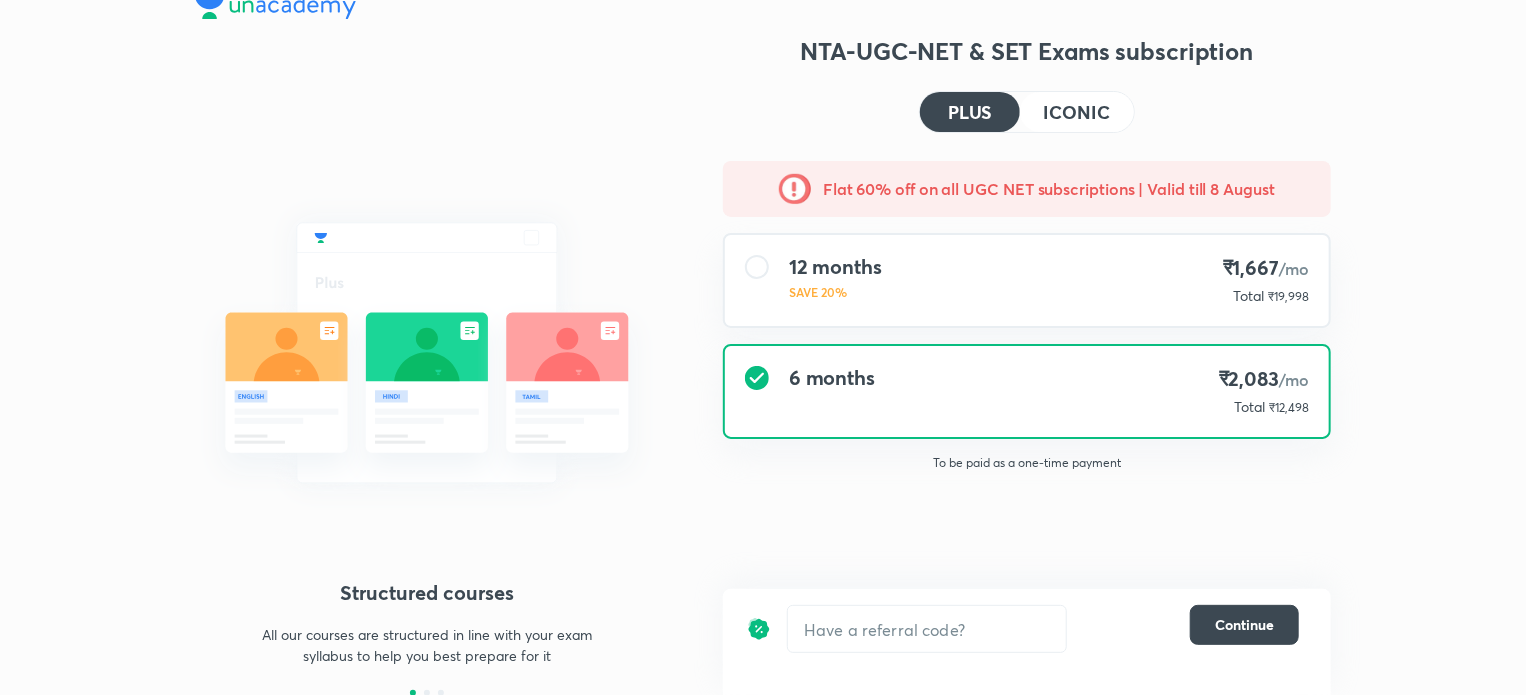 scroll, scrollTop: 0, scrollLeft: 0, axis: both 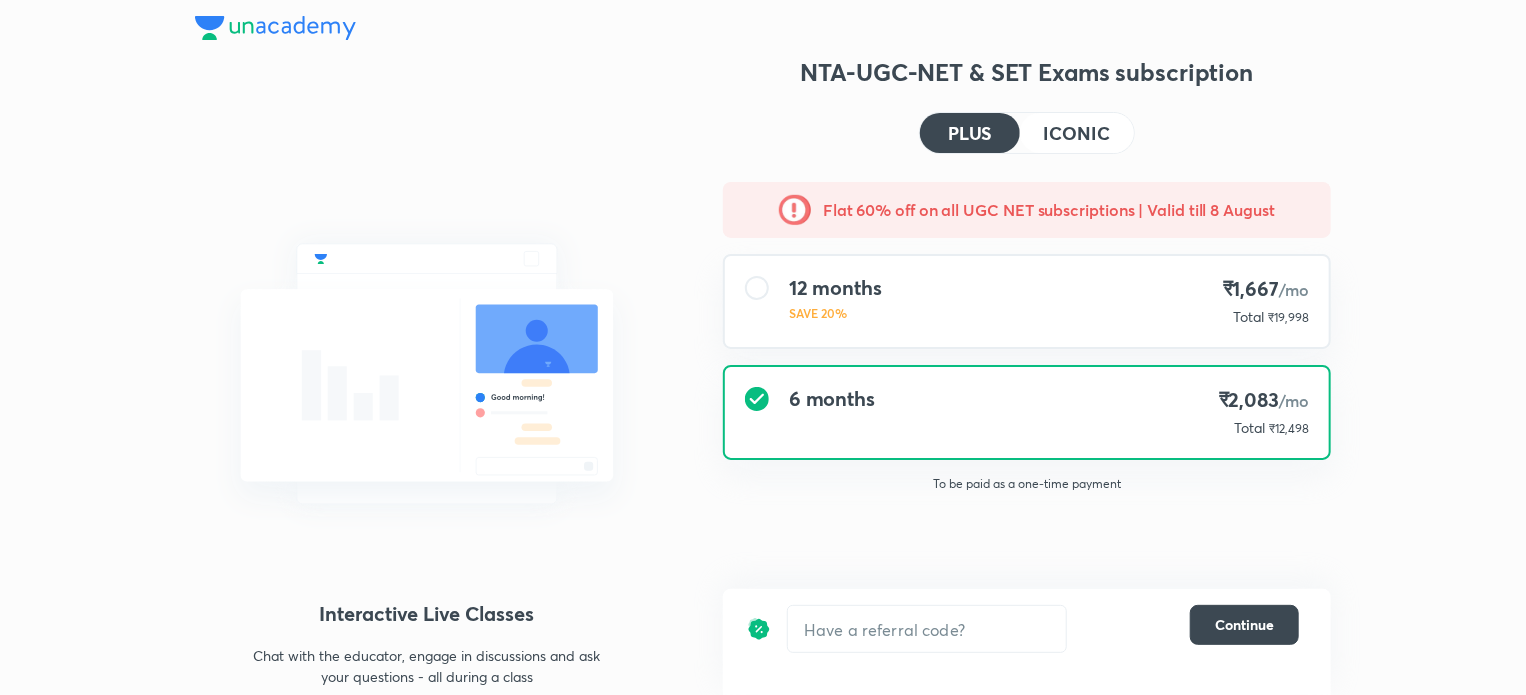 click on "12 months SAVE 20% ₹1,667  /mo Total ₹19,998" at bounding box center (1027, 301) 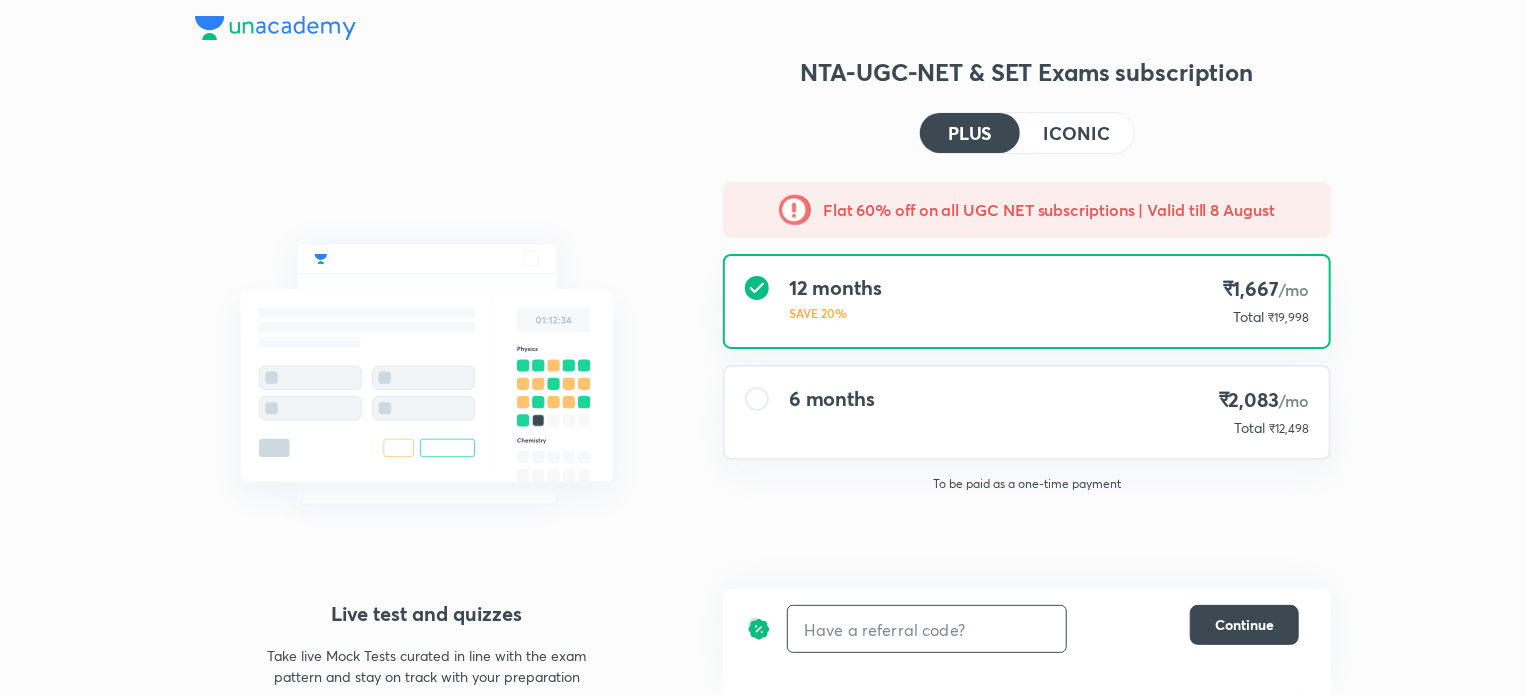 click at bounding box center (927, 629) 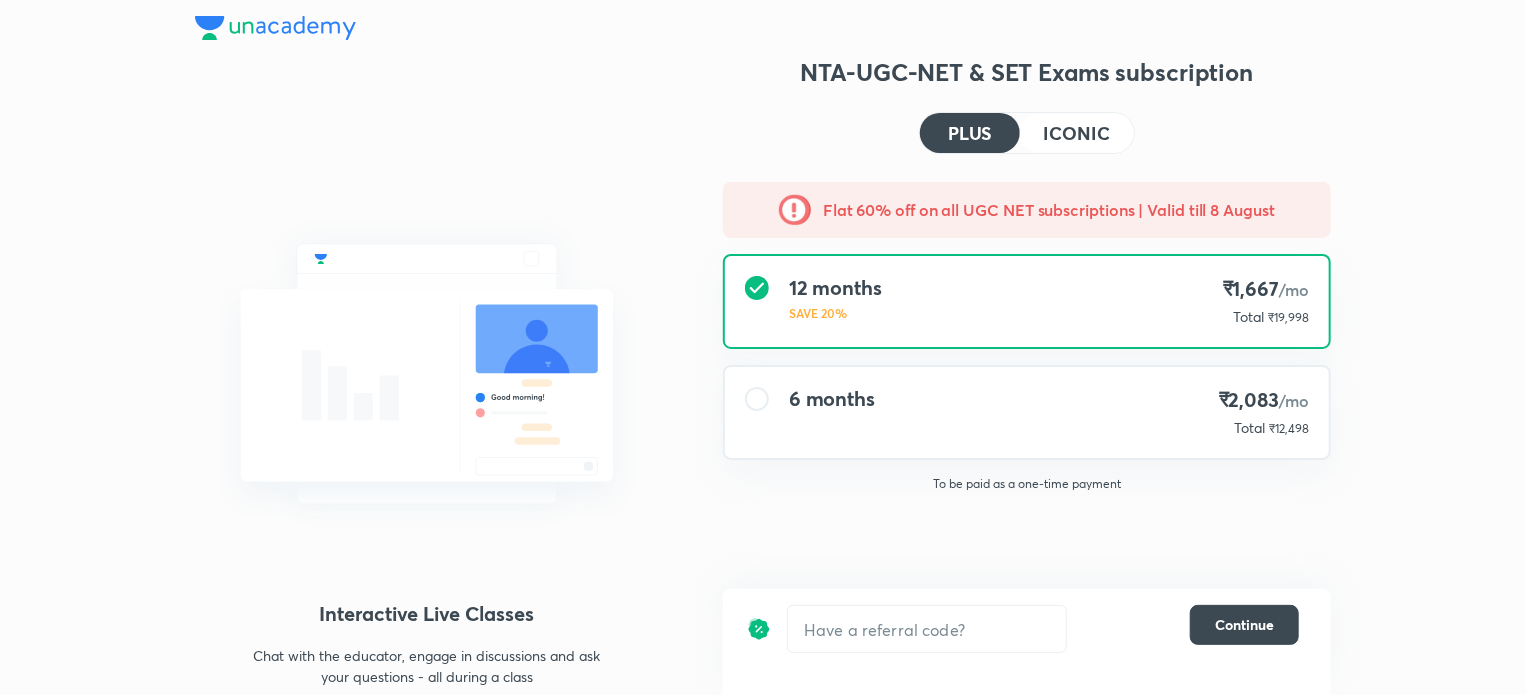 click on "Flat 60% off on all UGC NET subscriptions | Valid till 8 August" at bounding box center (1049, 210) 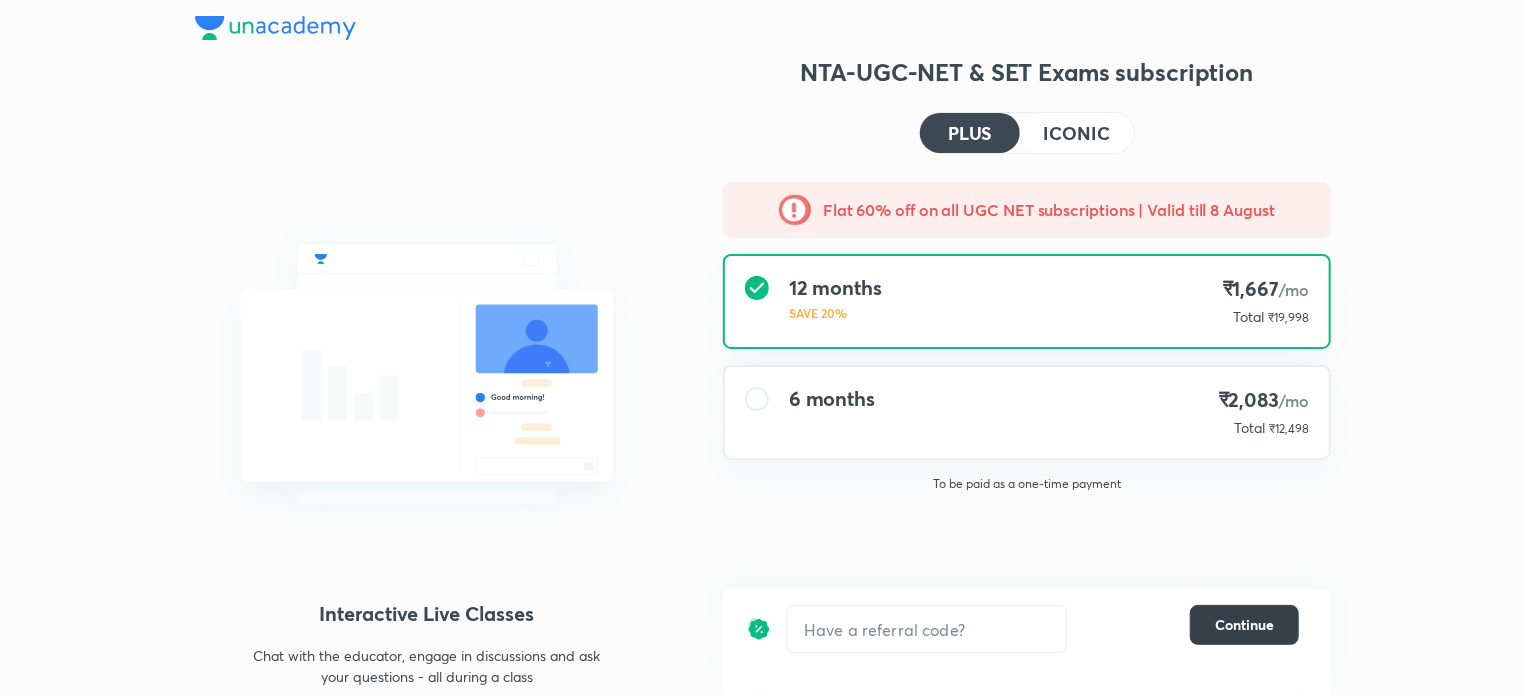 click on "Continue" at bounding box center [1244, 625] 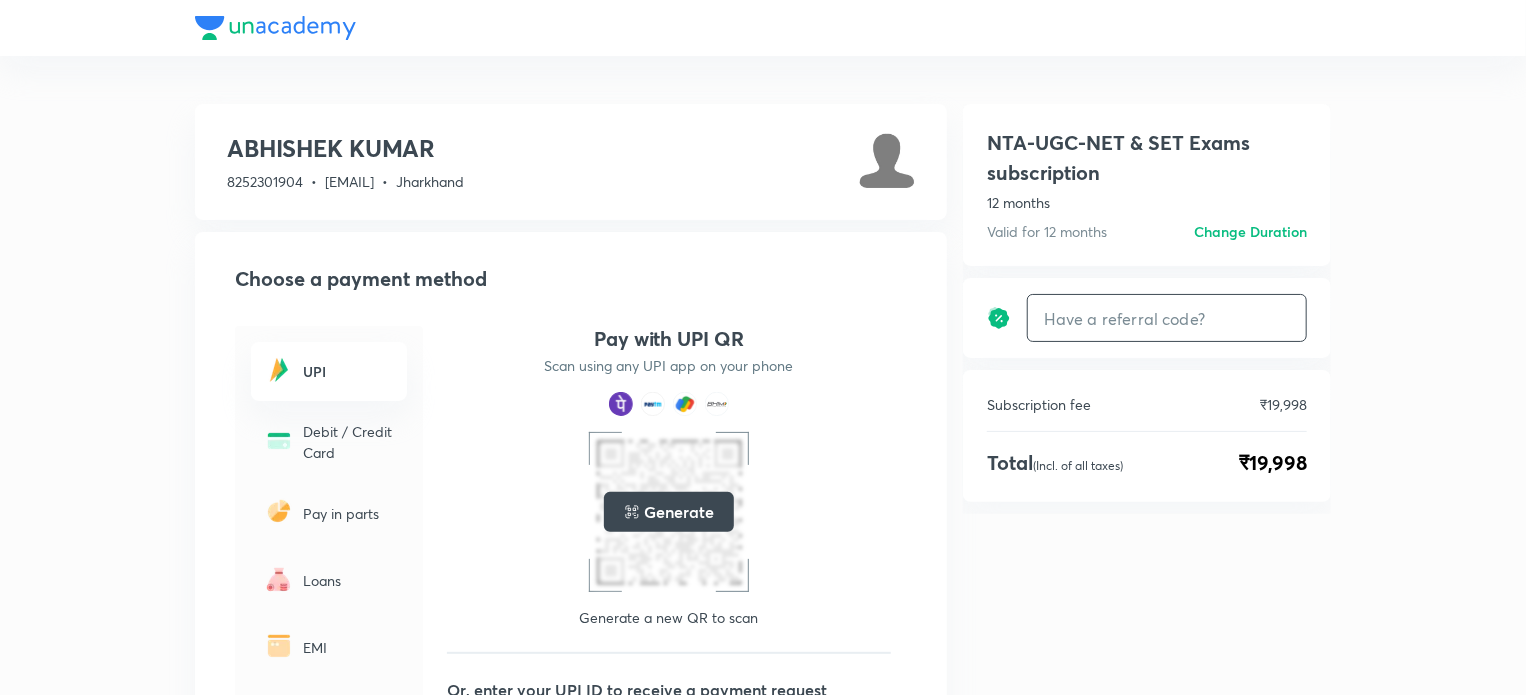 paste on "Let's learn together on Unacademy. Get a special discount on your subscription with my referral code [CODE]  Click on this link to subscribe https://unacademy.com/goal/-/PZSIU/subscribe?referral_code=[CODE]&show_pricing=true  For any queries, give a call at +91 [PHONE]" 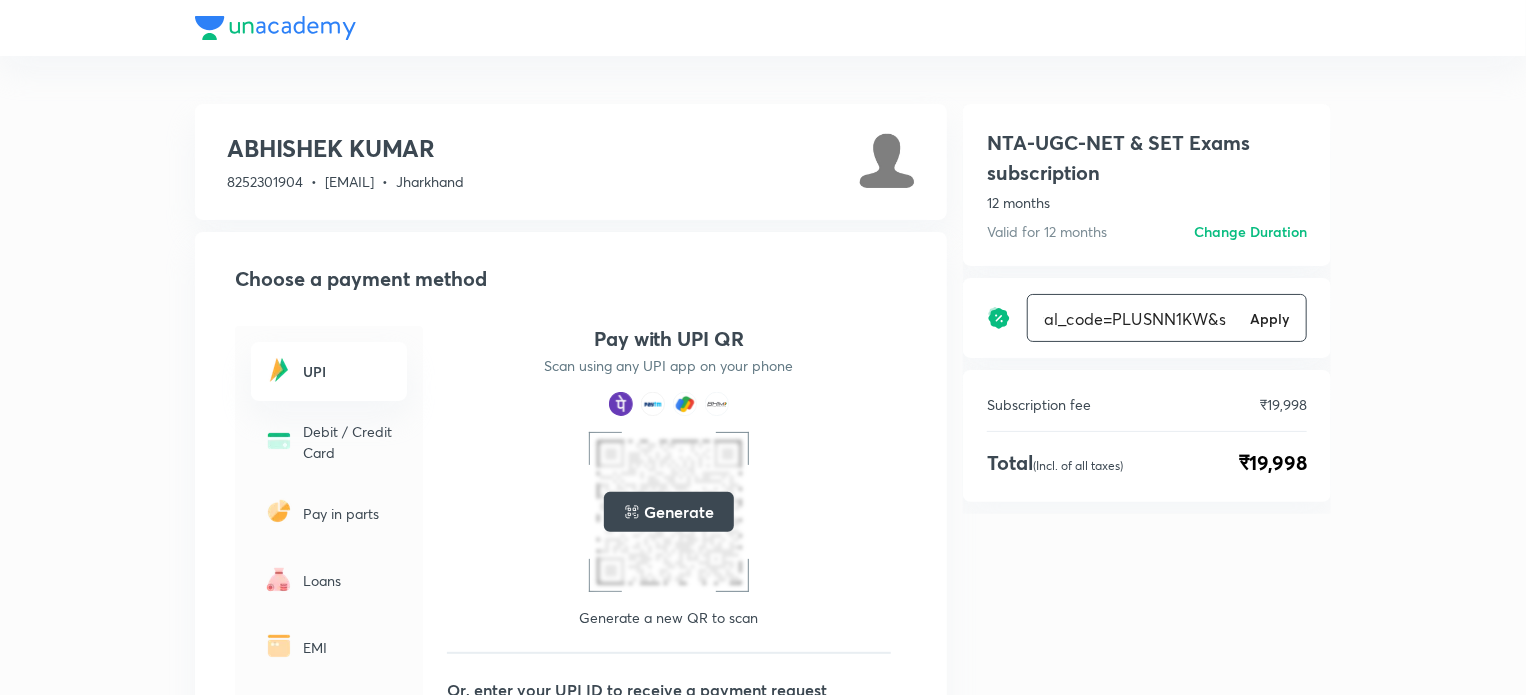scroll, scrollTop: 0, scrollLeft: 1490, axis: horizontal 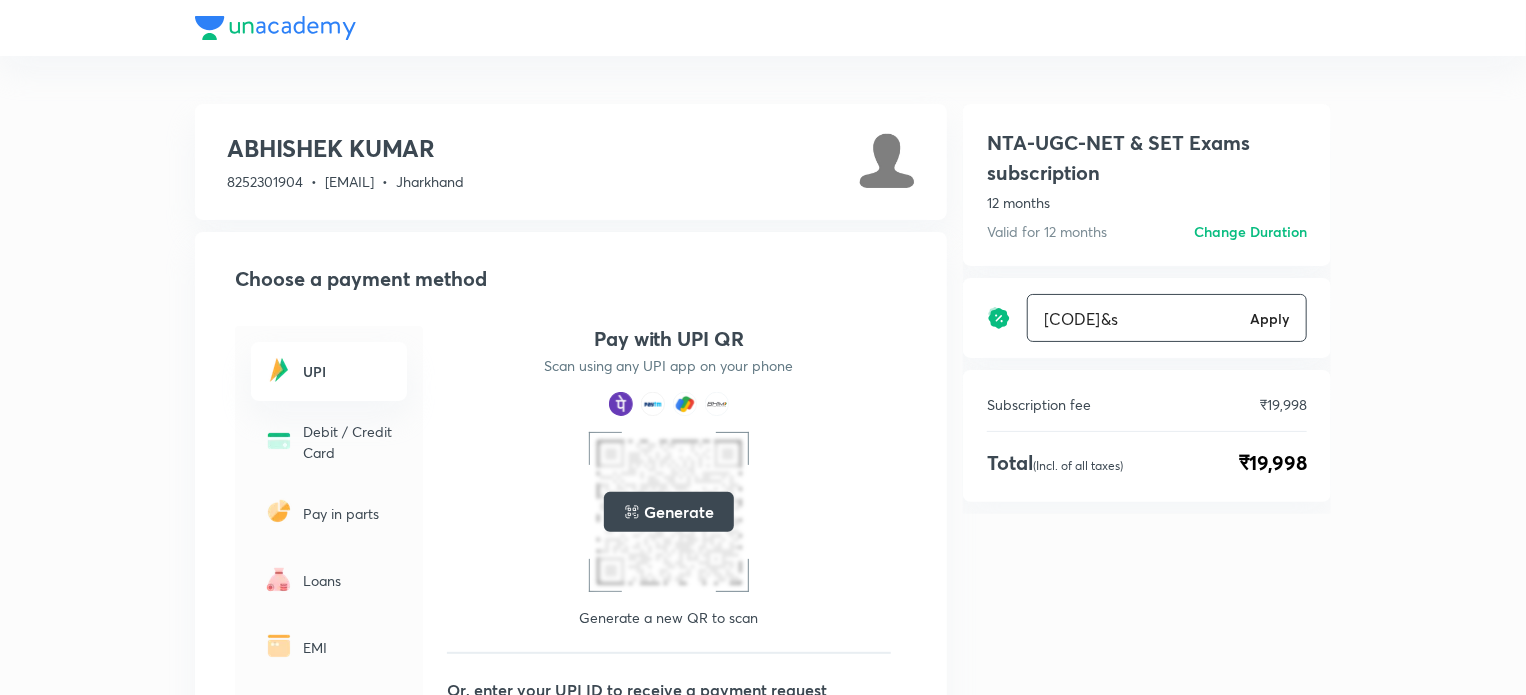 click on "[CODE]&s" at bounding box center (1135, 318) 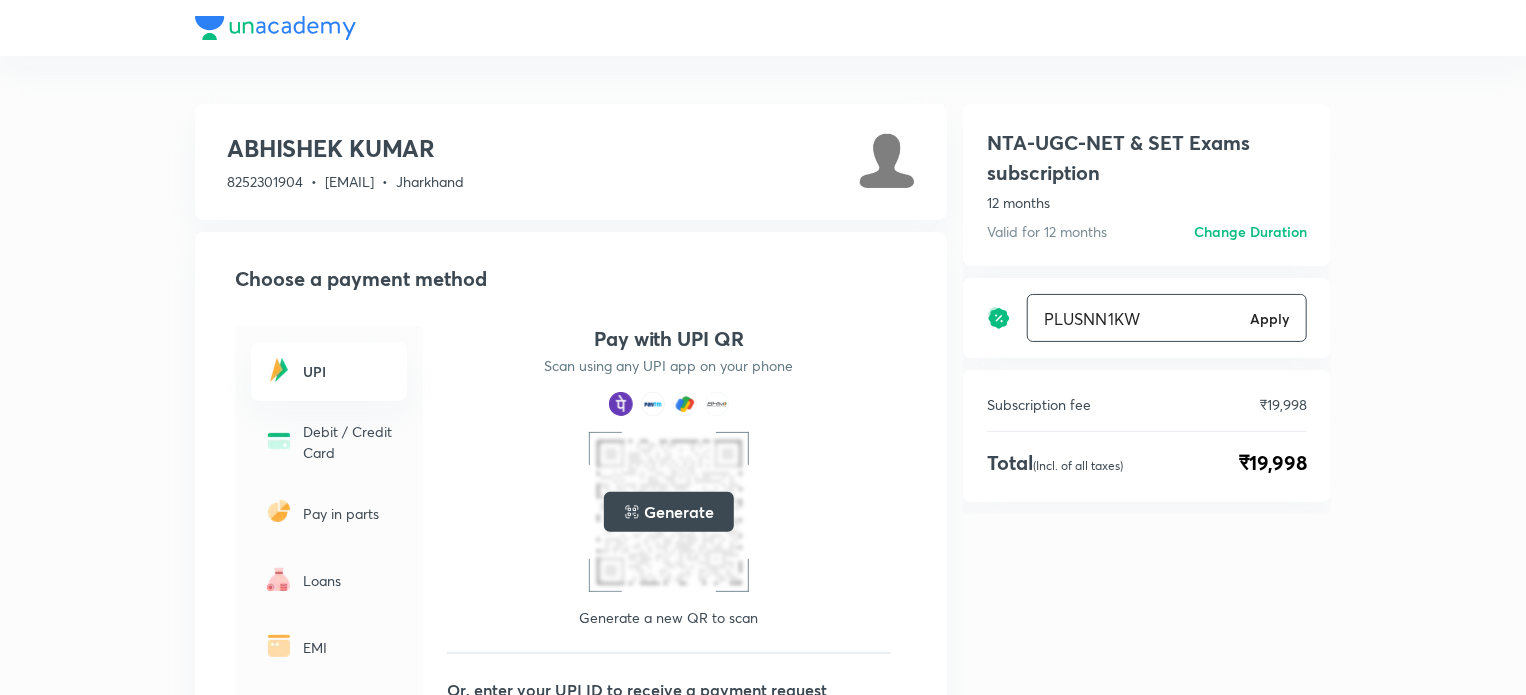 type on "PLUSNN1KW" 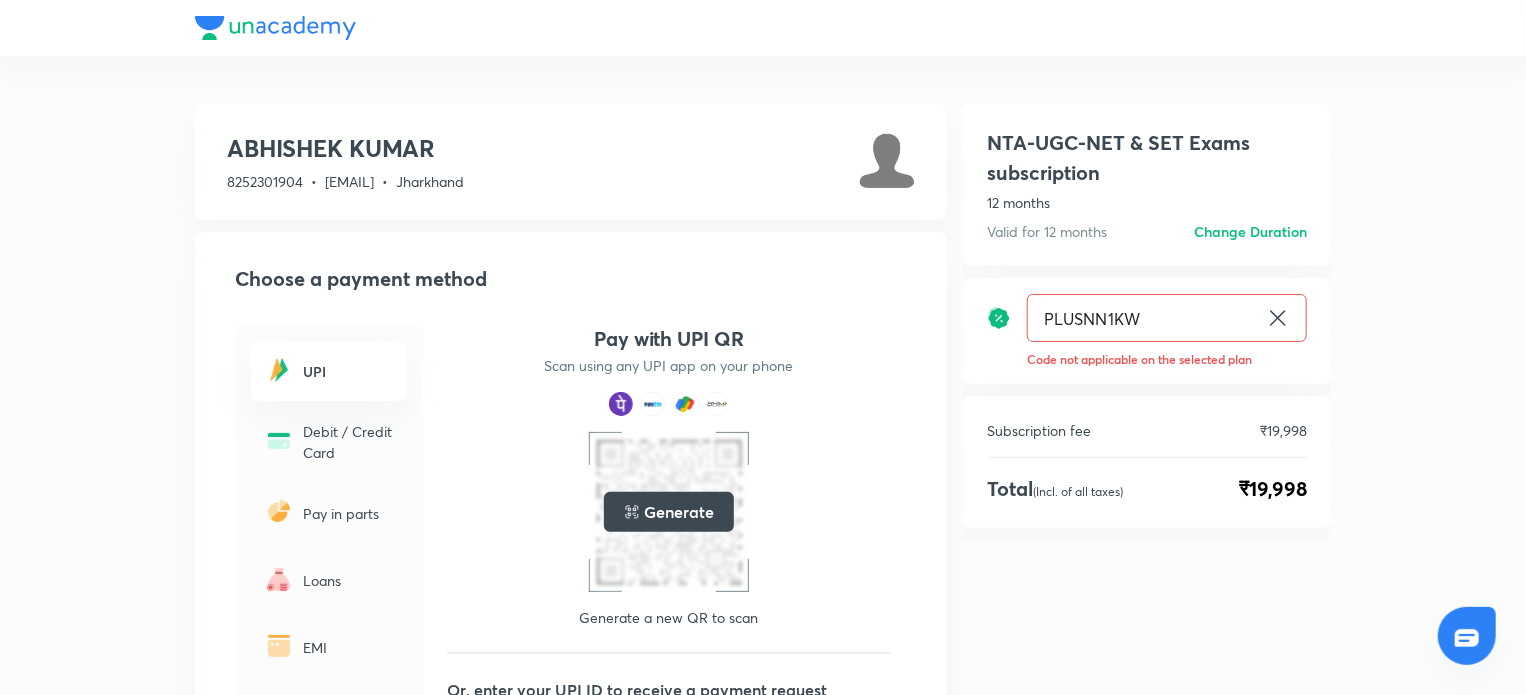 click 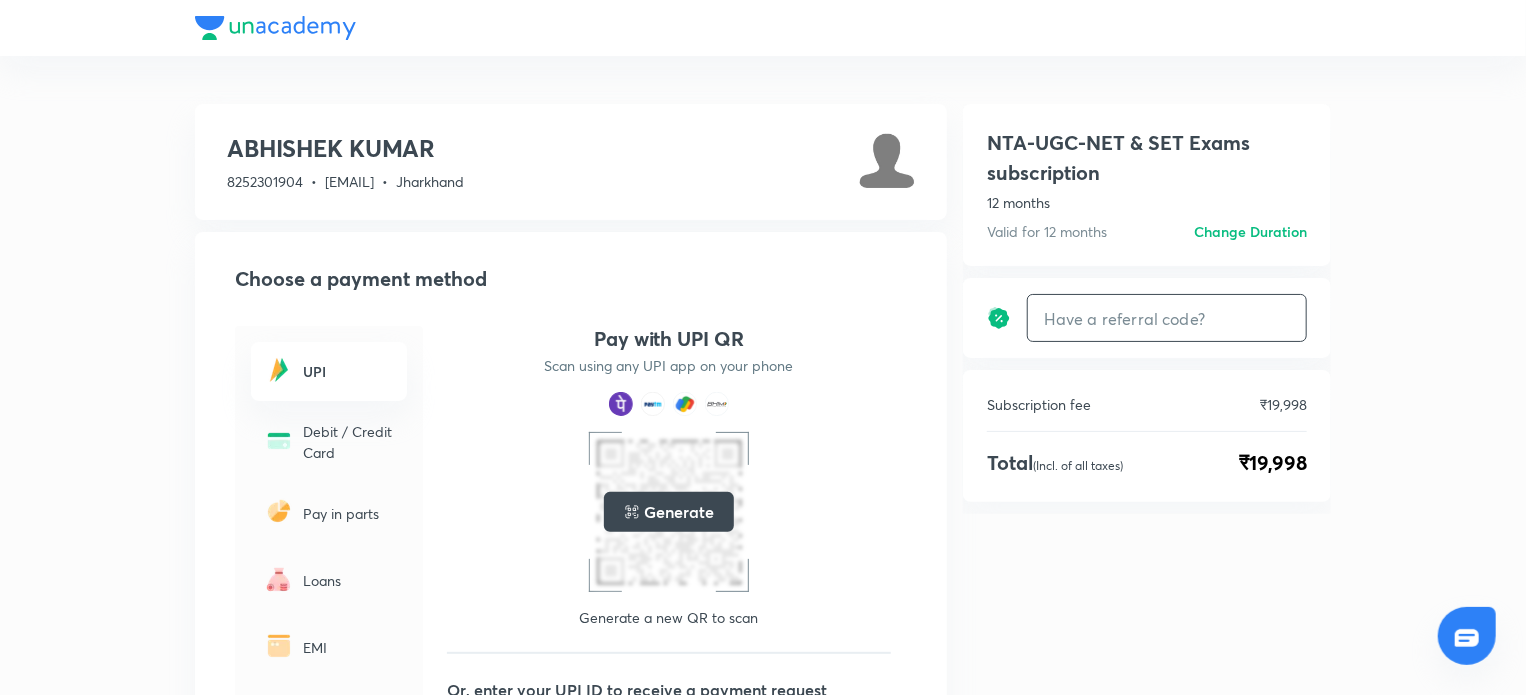 paste on "PLUSNN1KW" 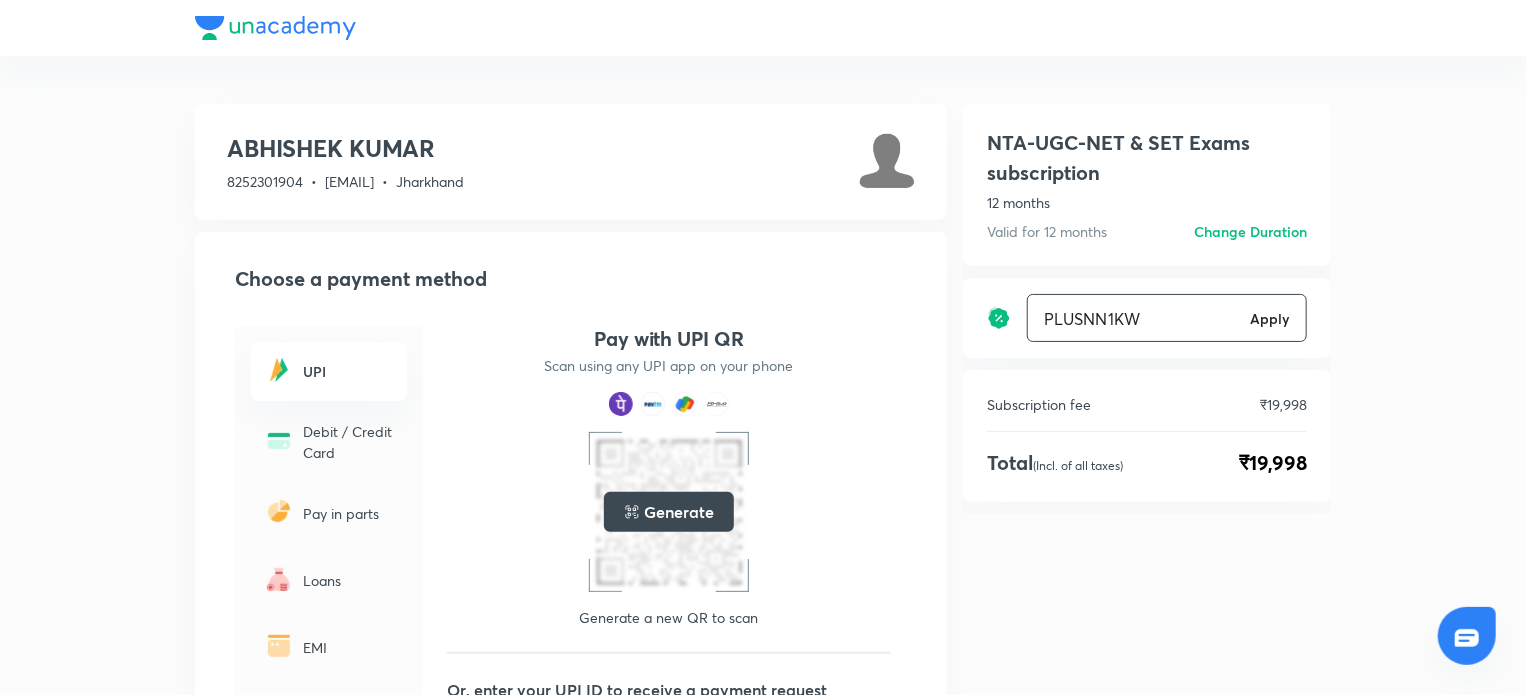 type on "PLUSNN1KW" 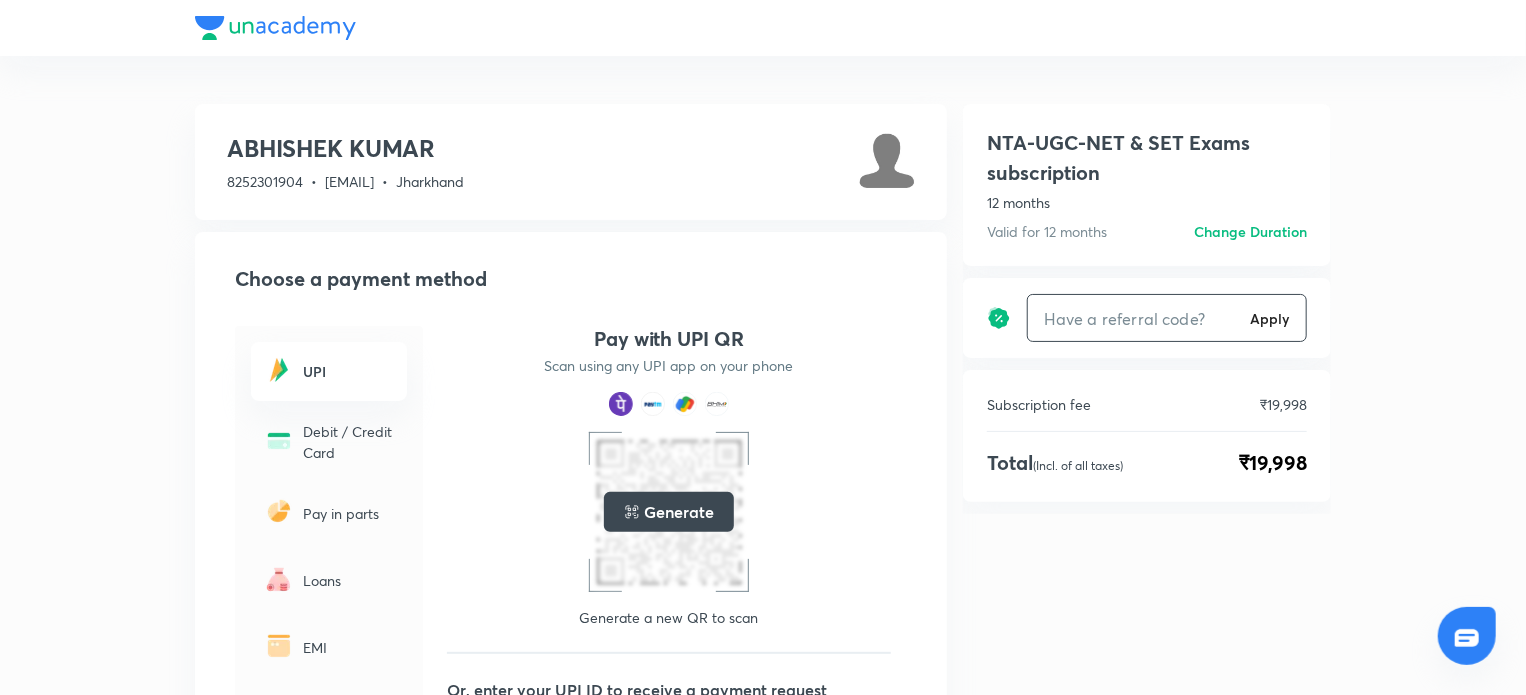 type on "PLUSNN1KW" 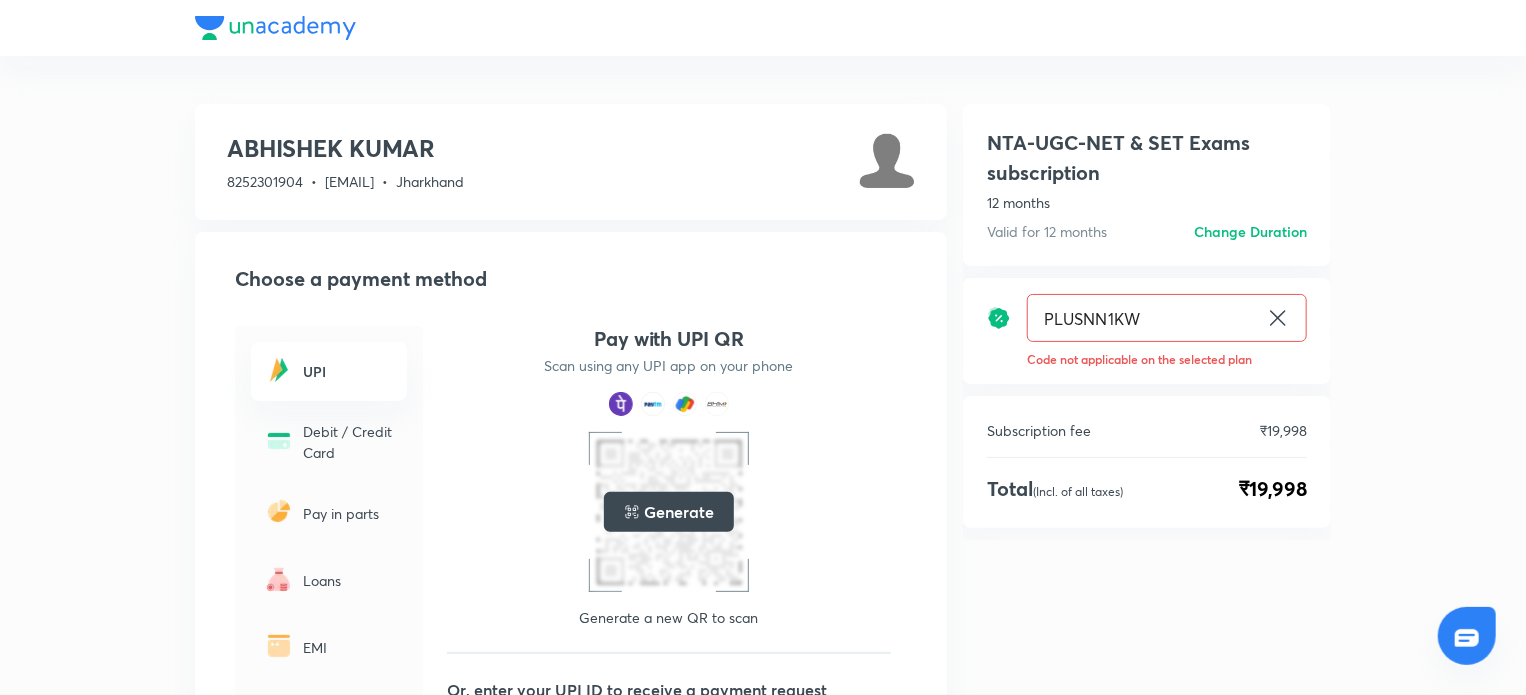 type 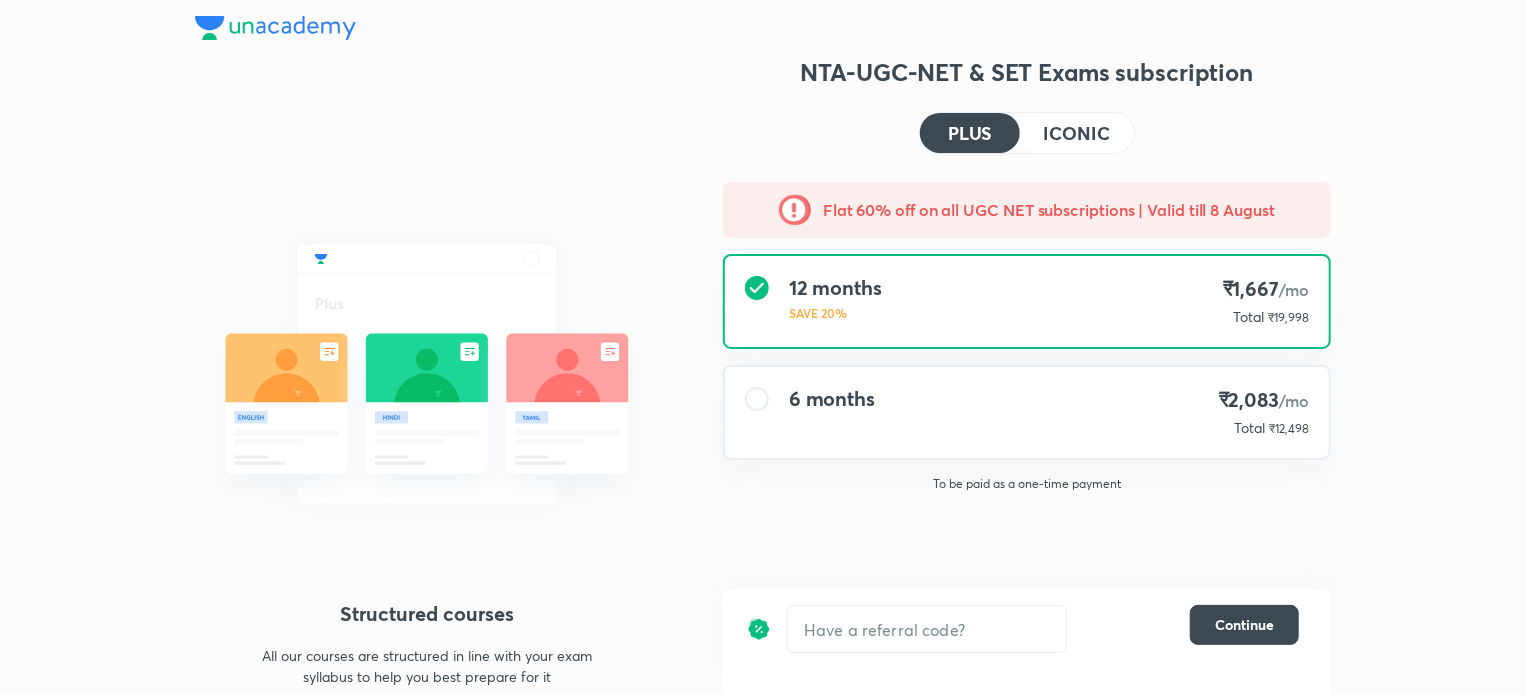 click at bounding box center (757, 399) 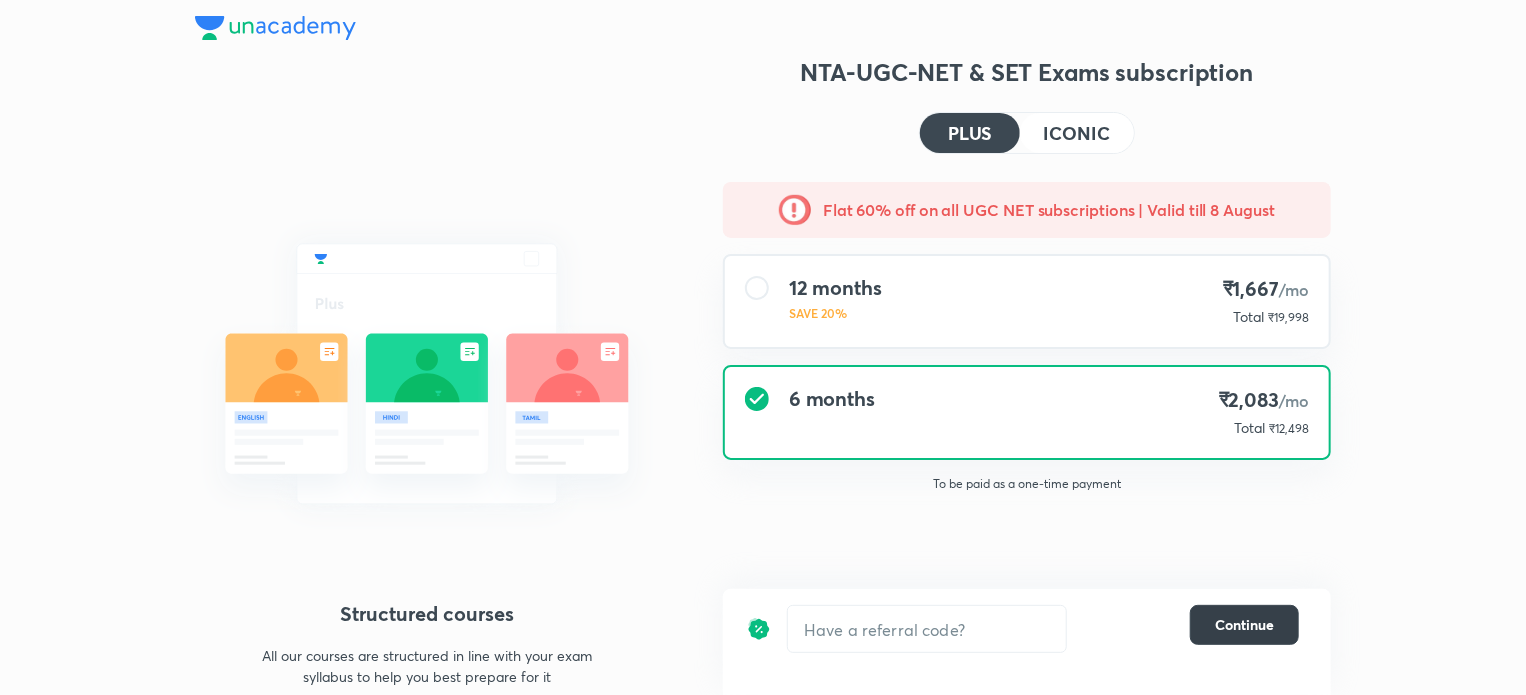 click on "Continue" at bounding box center [1244, 625] 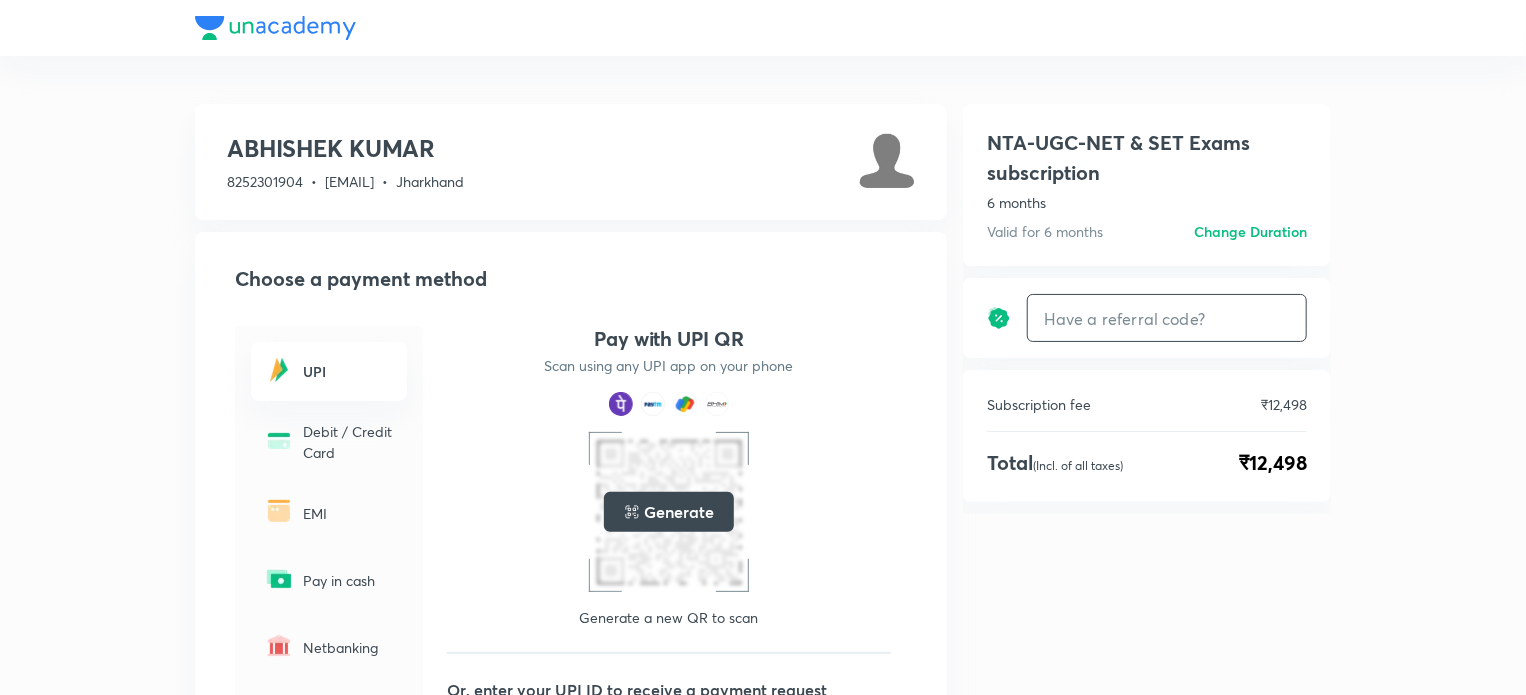 paste on "PLUSNN1KW" 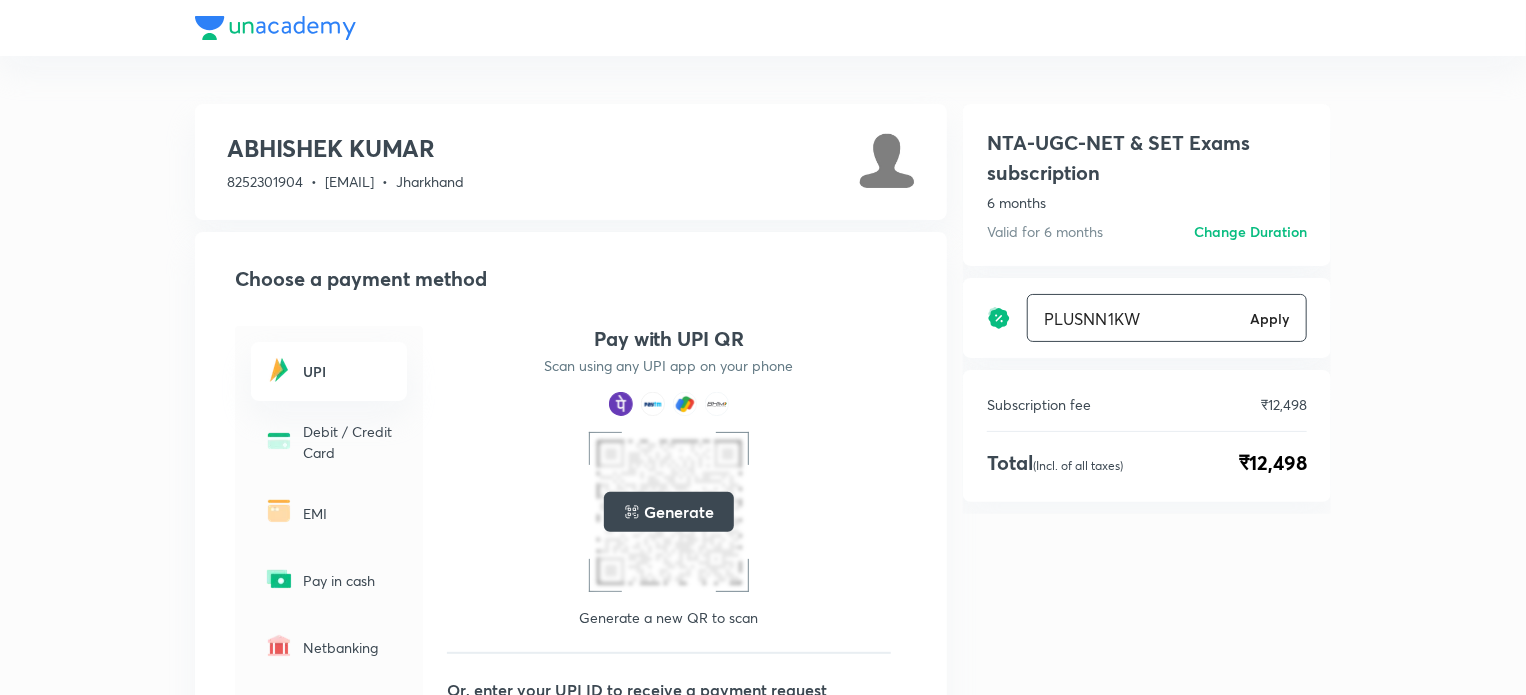 type on "PLUSNN1KW" 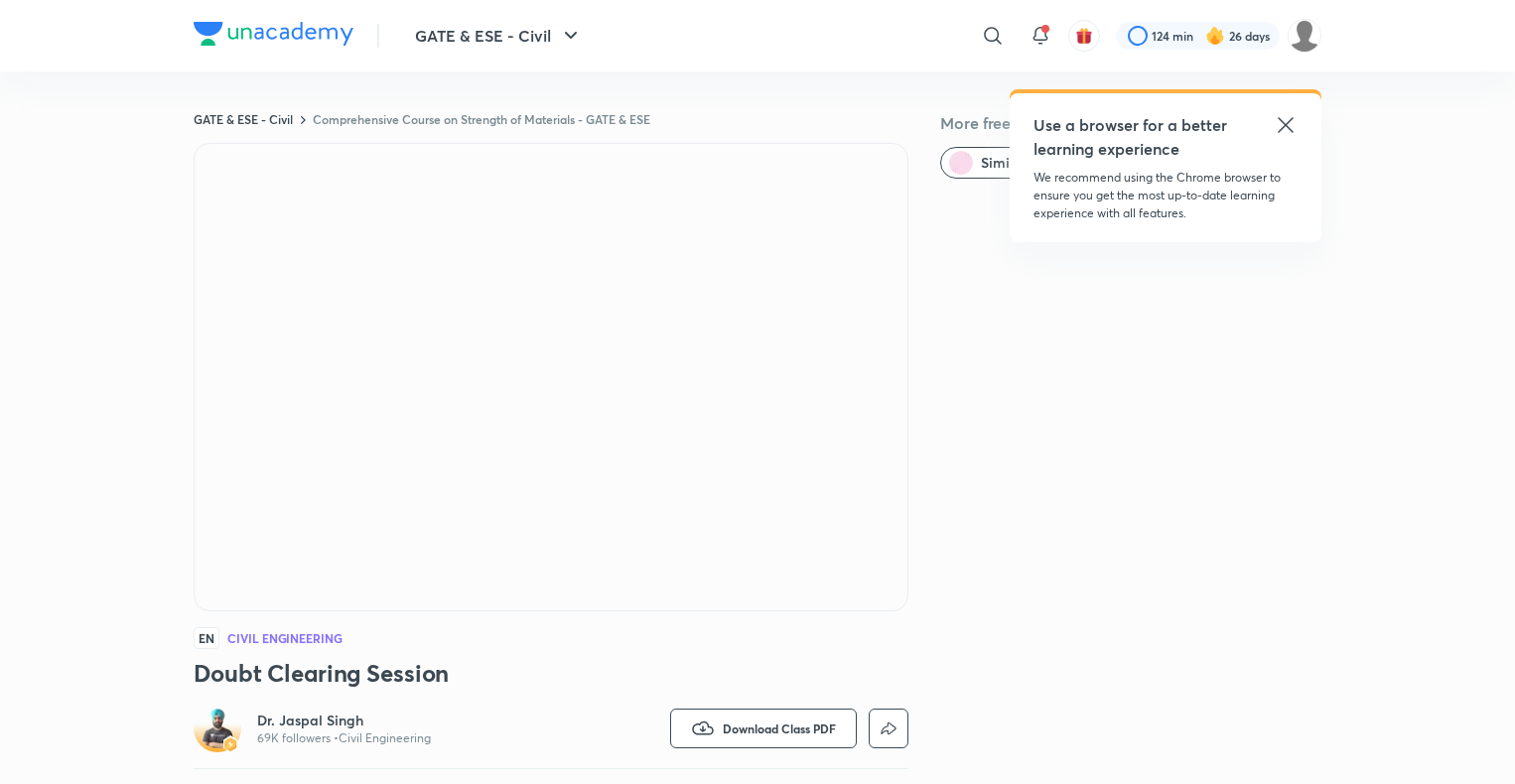 scroll, scrollTop: 687, scrollLeft: 0, axis: vertical 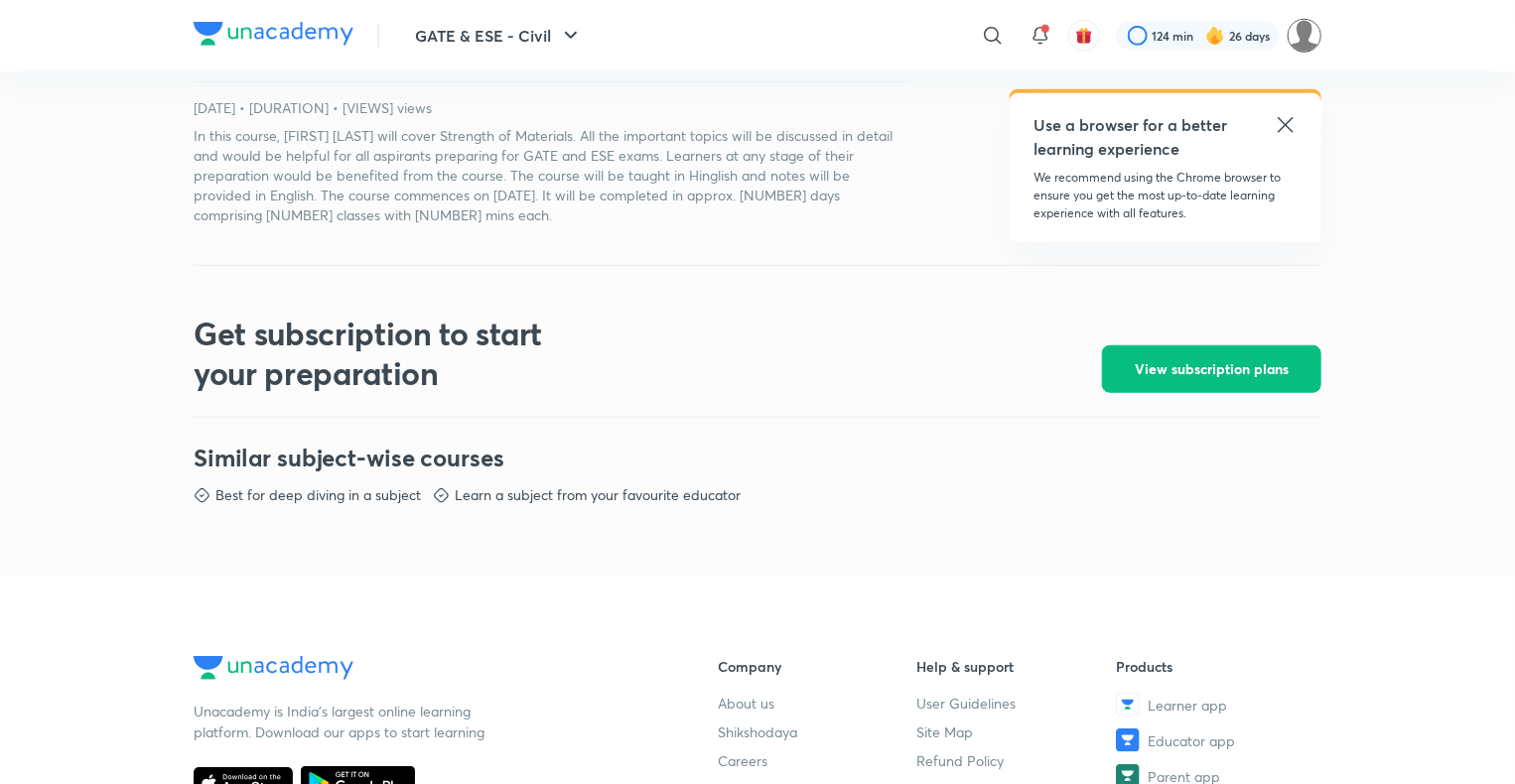 click at bounding box center (1305, 36) 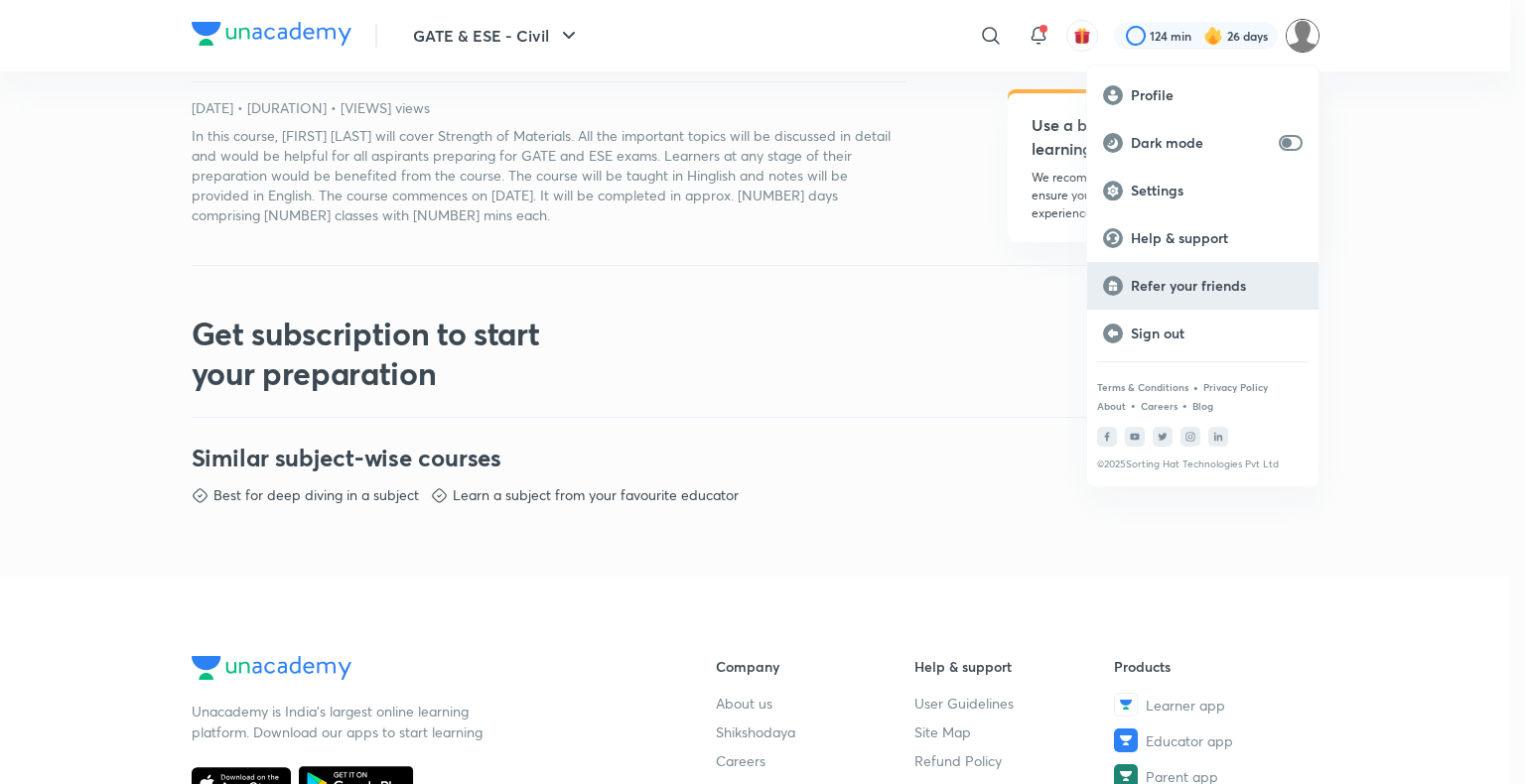 click on "Refer your friends" at bounding box center (1216, 286) 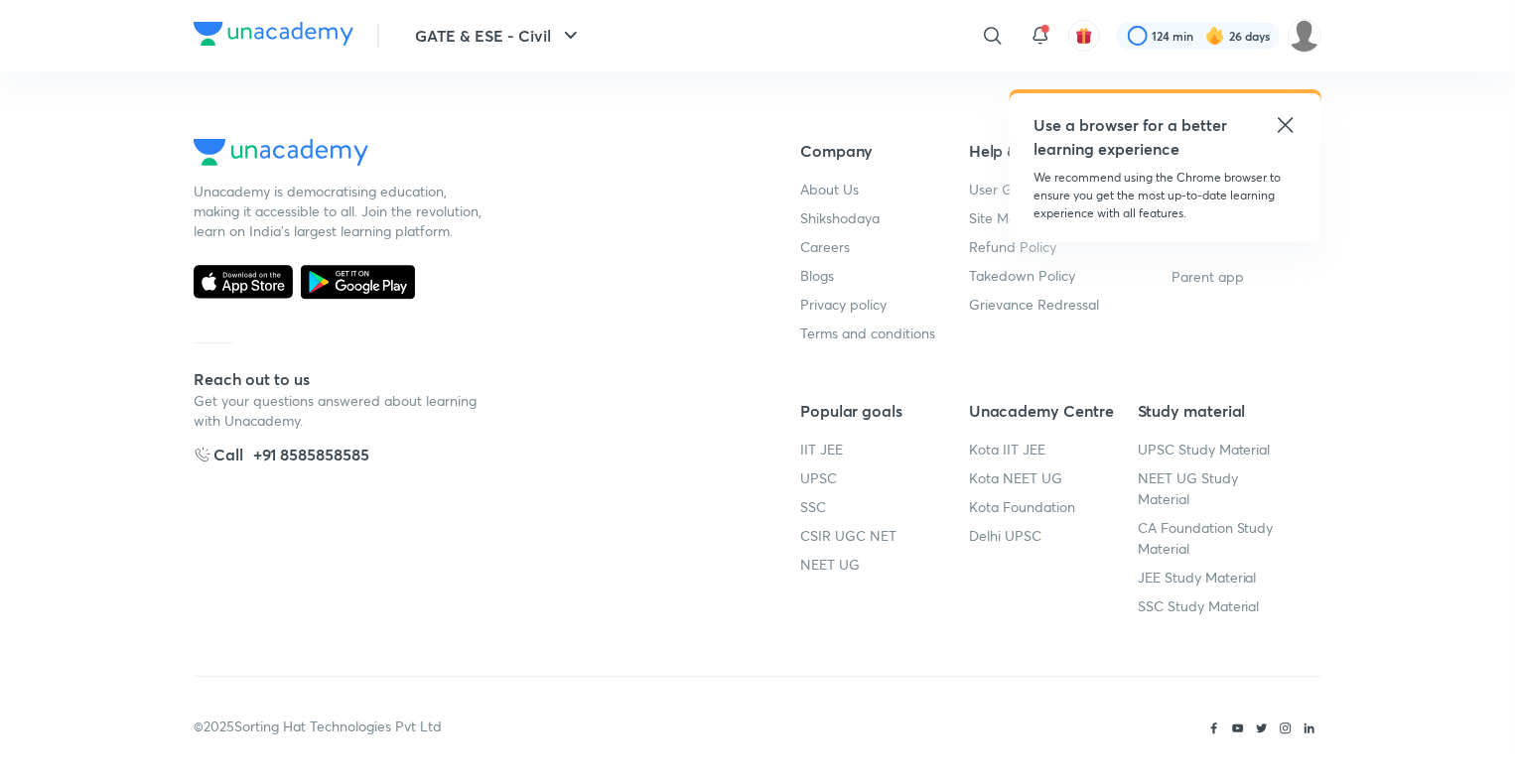 scroll, scrollTop: 0, scrollLeft: 0, axis: both 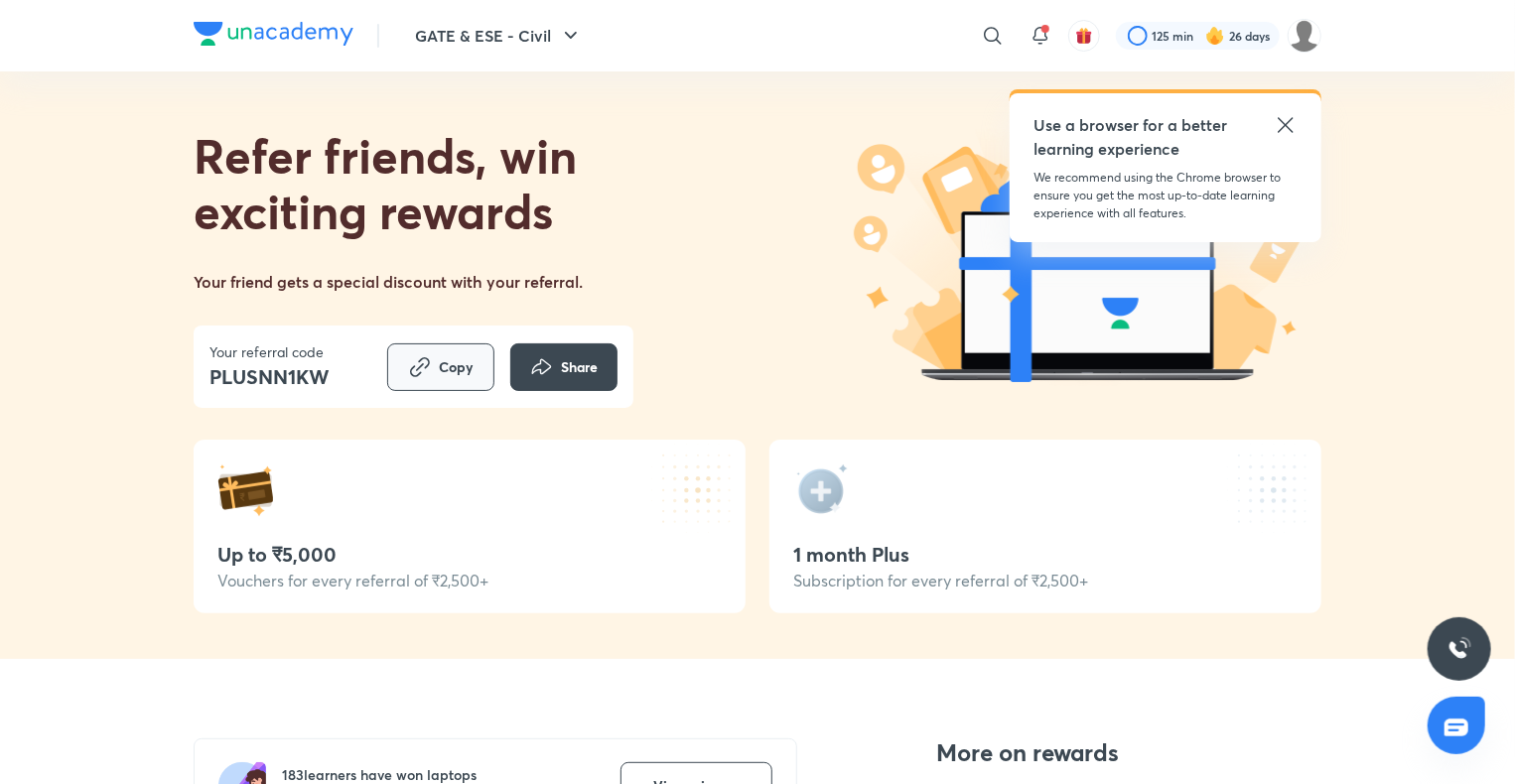 click on "Copy" at bounding box center (441, 367) 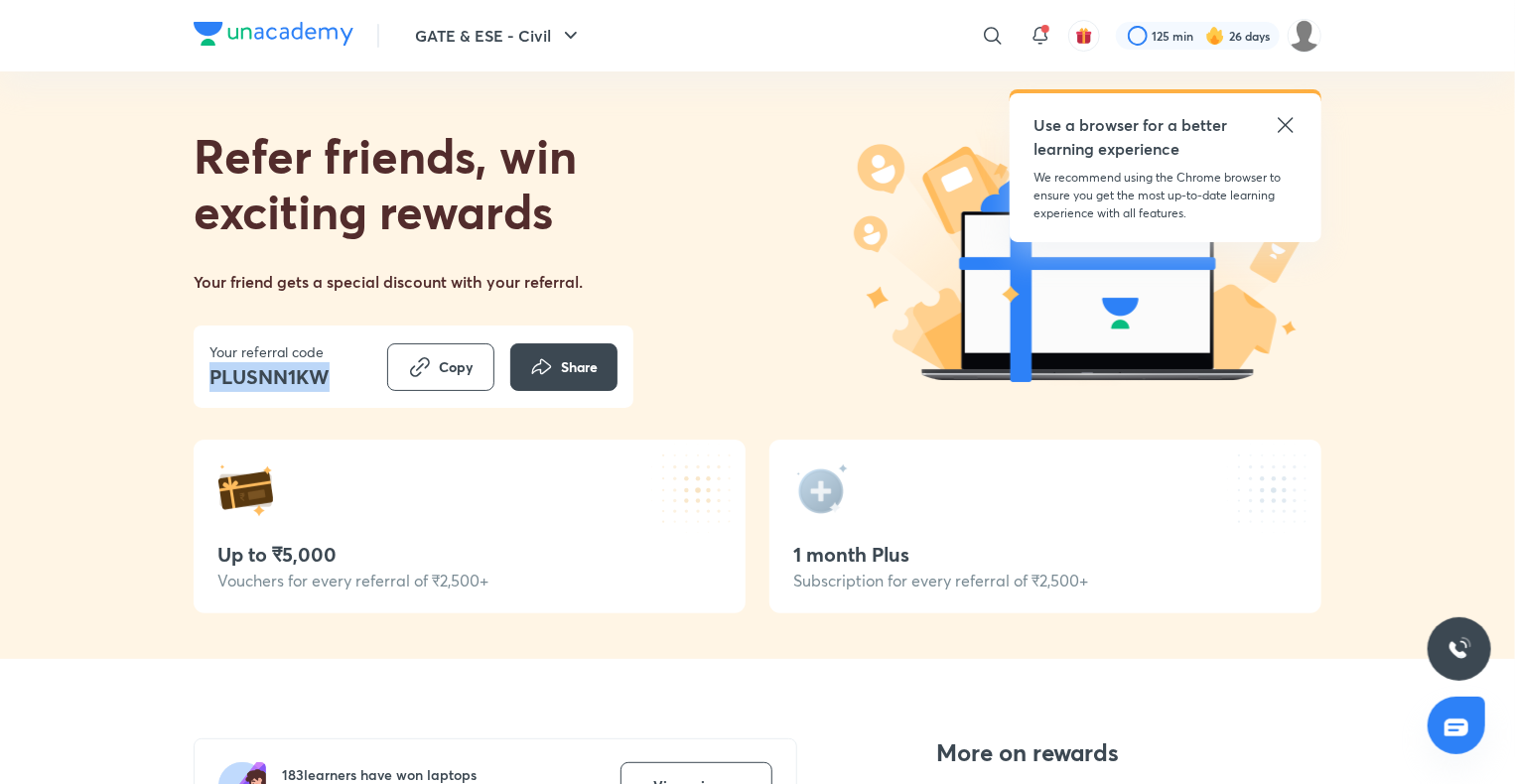 drag, startPoint x: 326, startPoint y: 375, endPoint x: 207, endPoint y: 371, distance: 119.06721 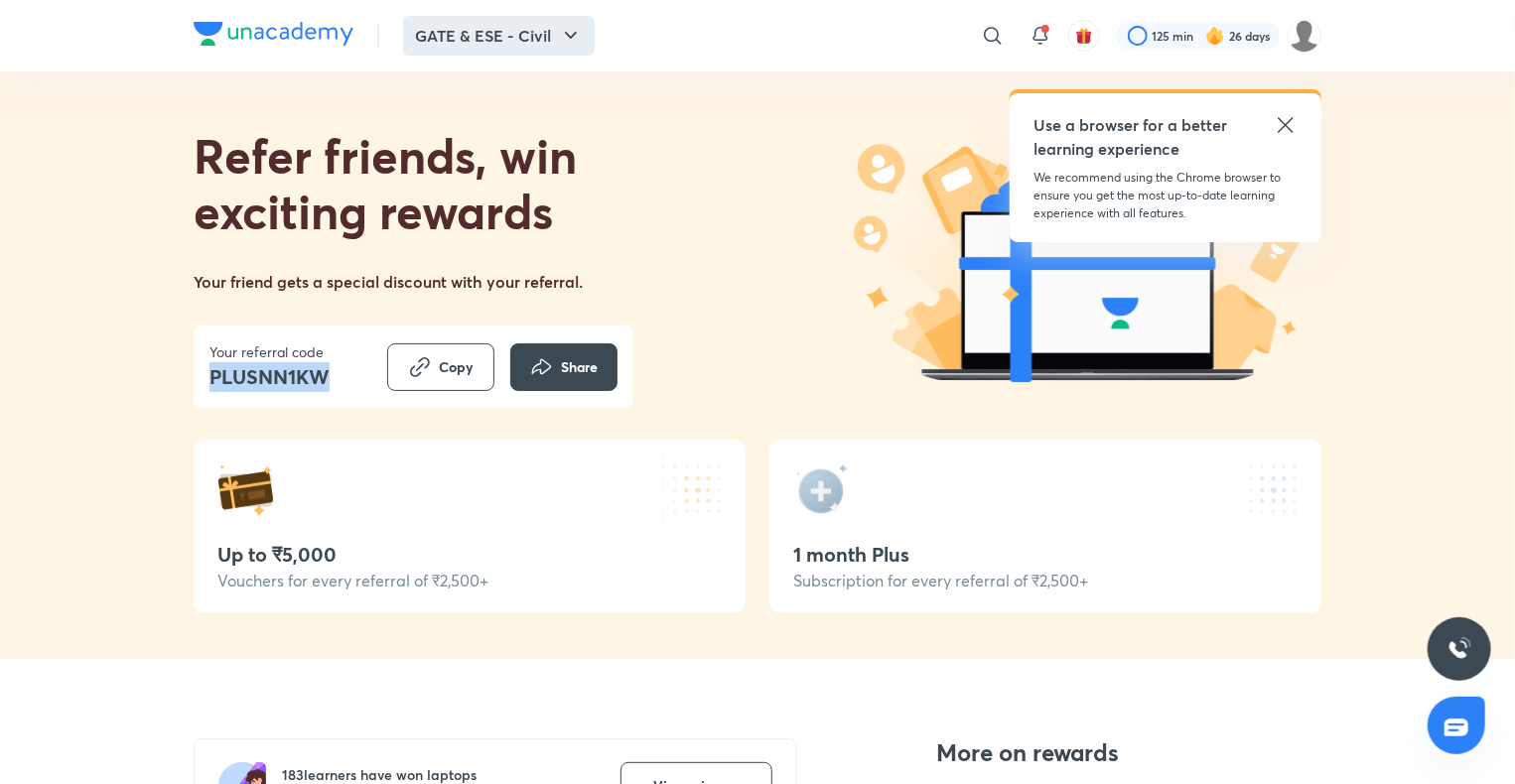 click on "GATE & ESE - Civil" at bounding box center (498, 36) 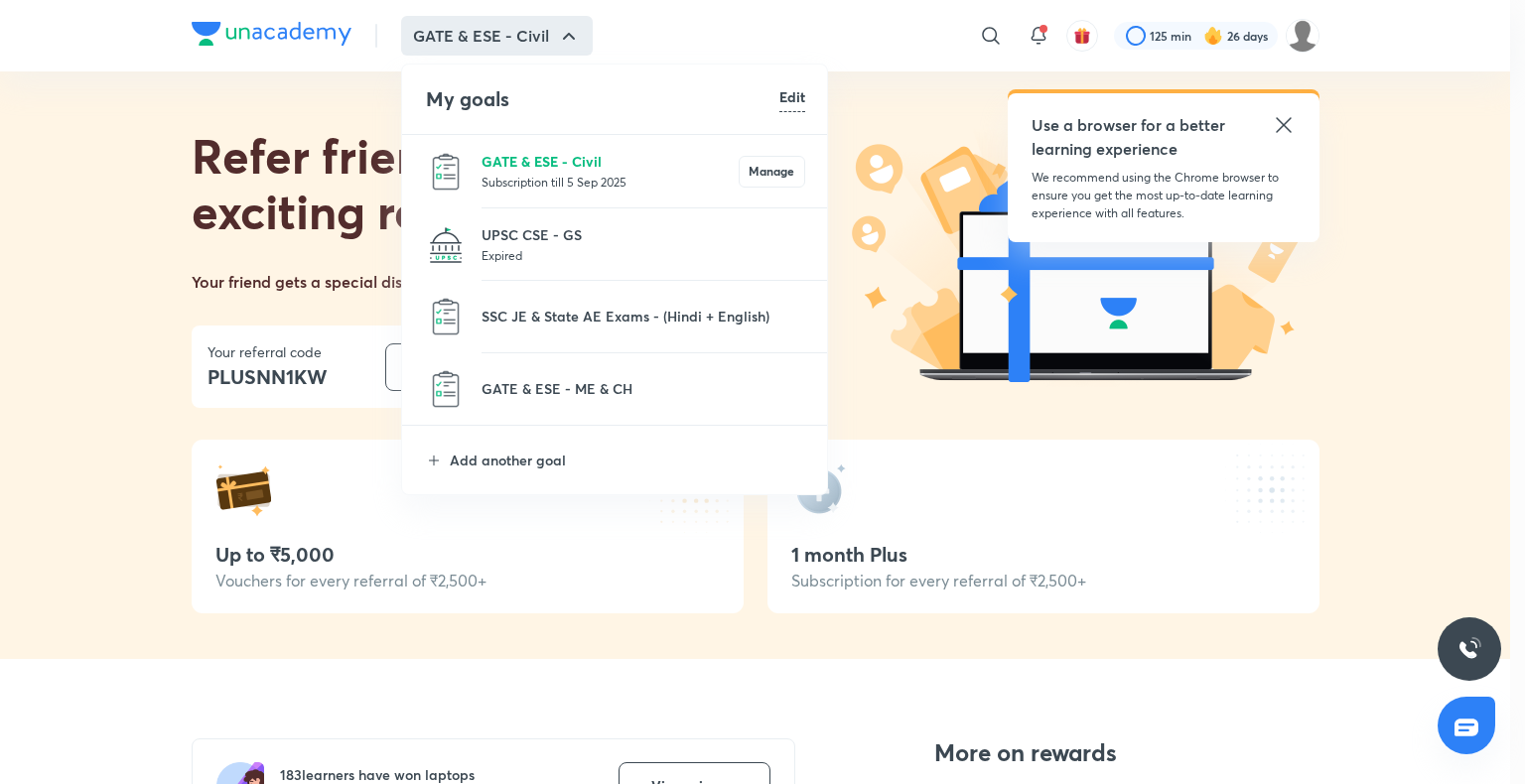 click on "GATE & ESE - Civil" at bounding box center [610, 161] 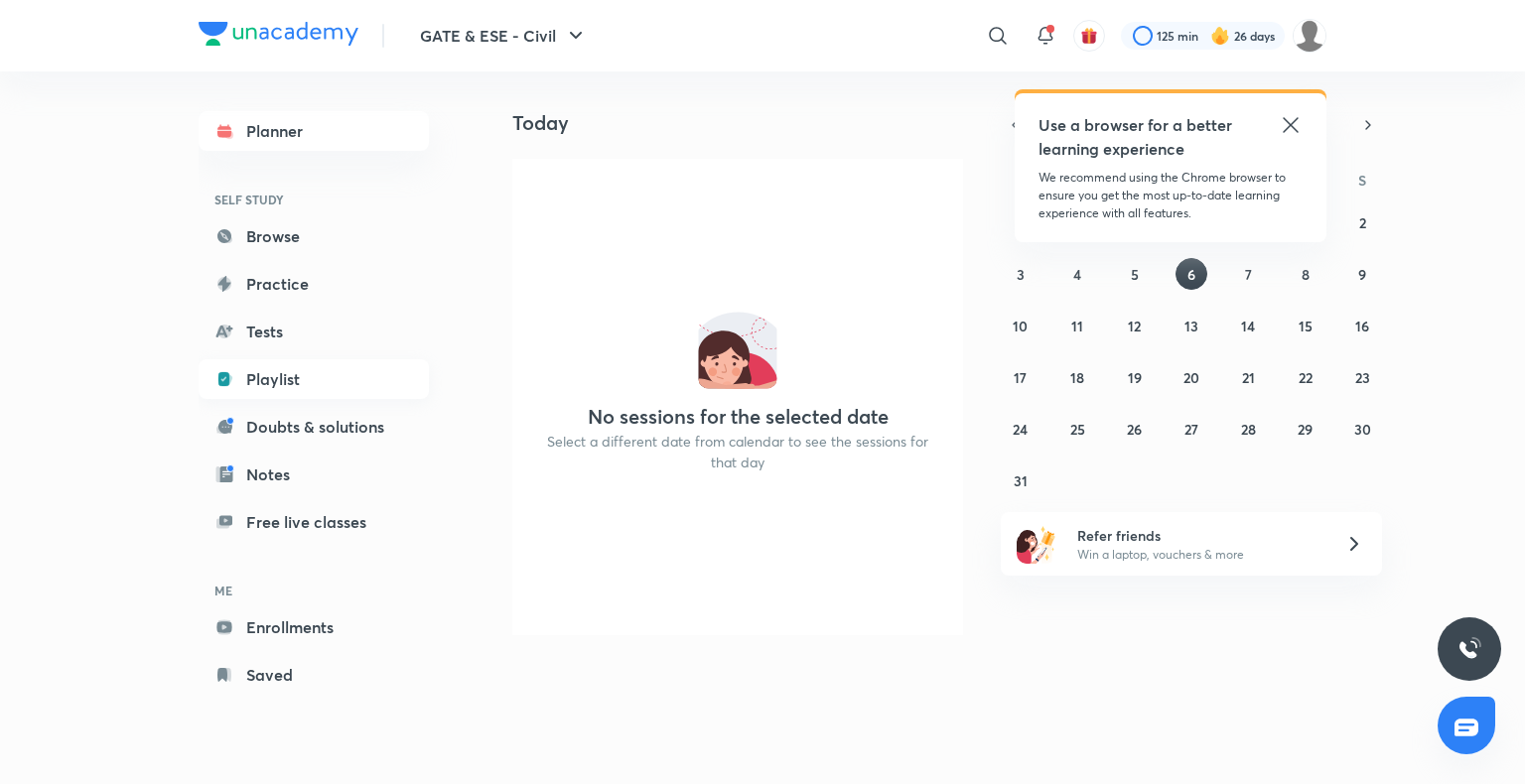 click on "Playlist" at bounding box center (314, 379) 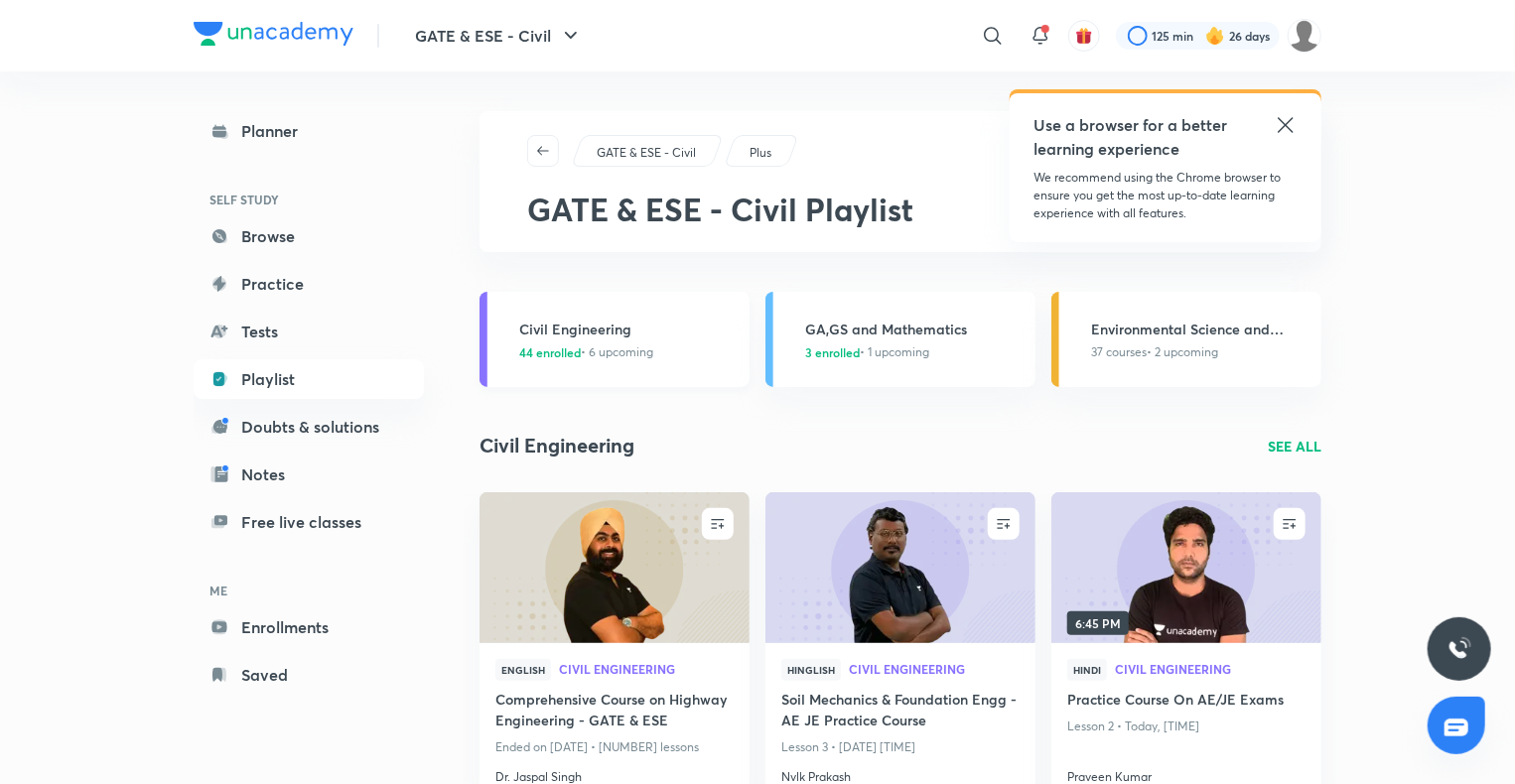 click on "Civil Engineering" at bounding box center (628, 328) 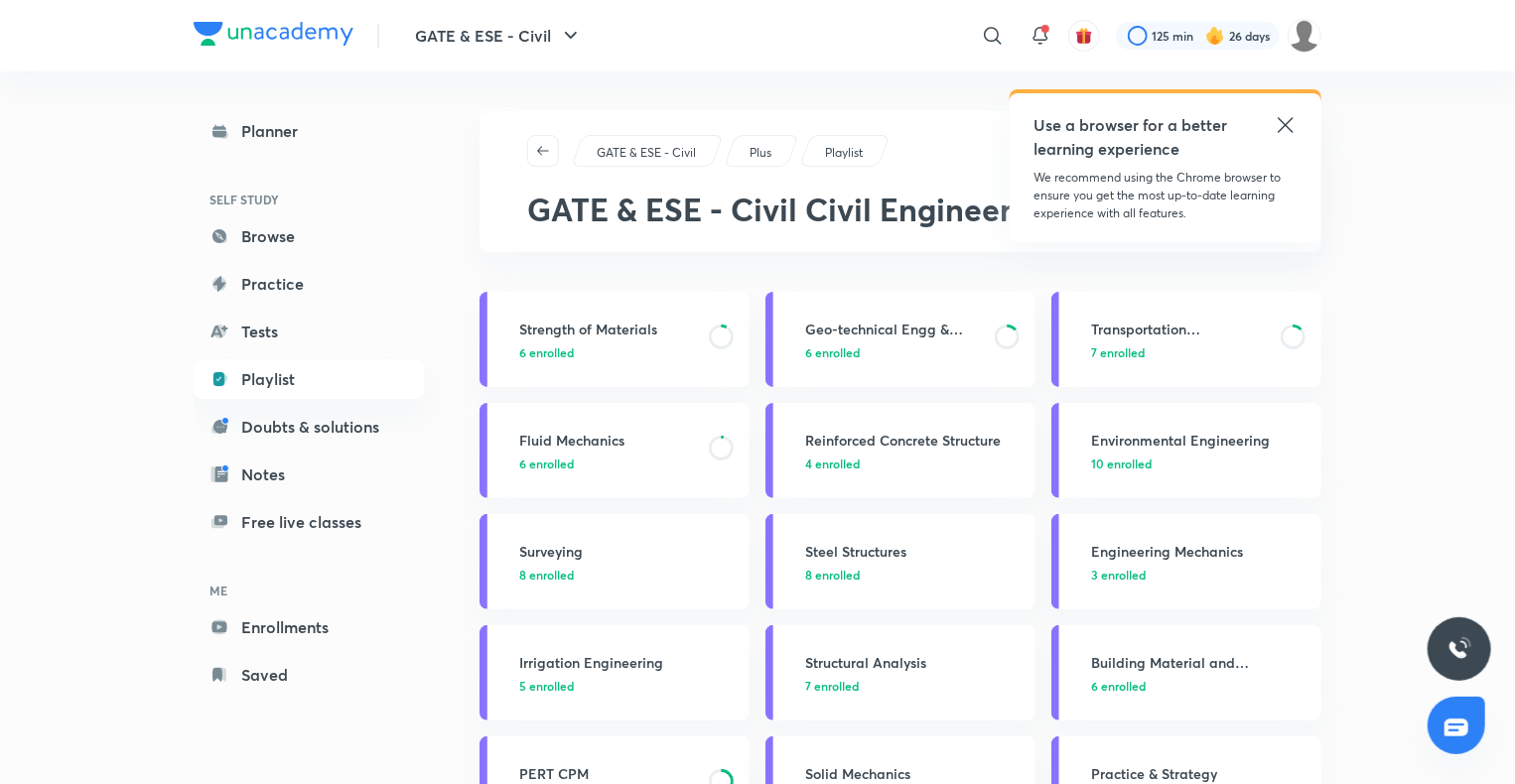 click on "Strength of Materials" at bounding box center [608, 328] 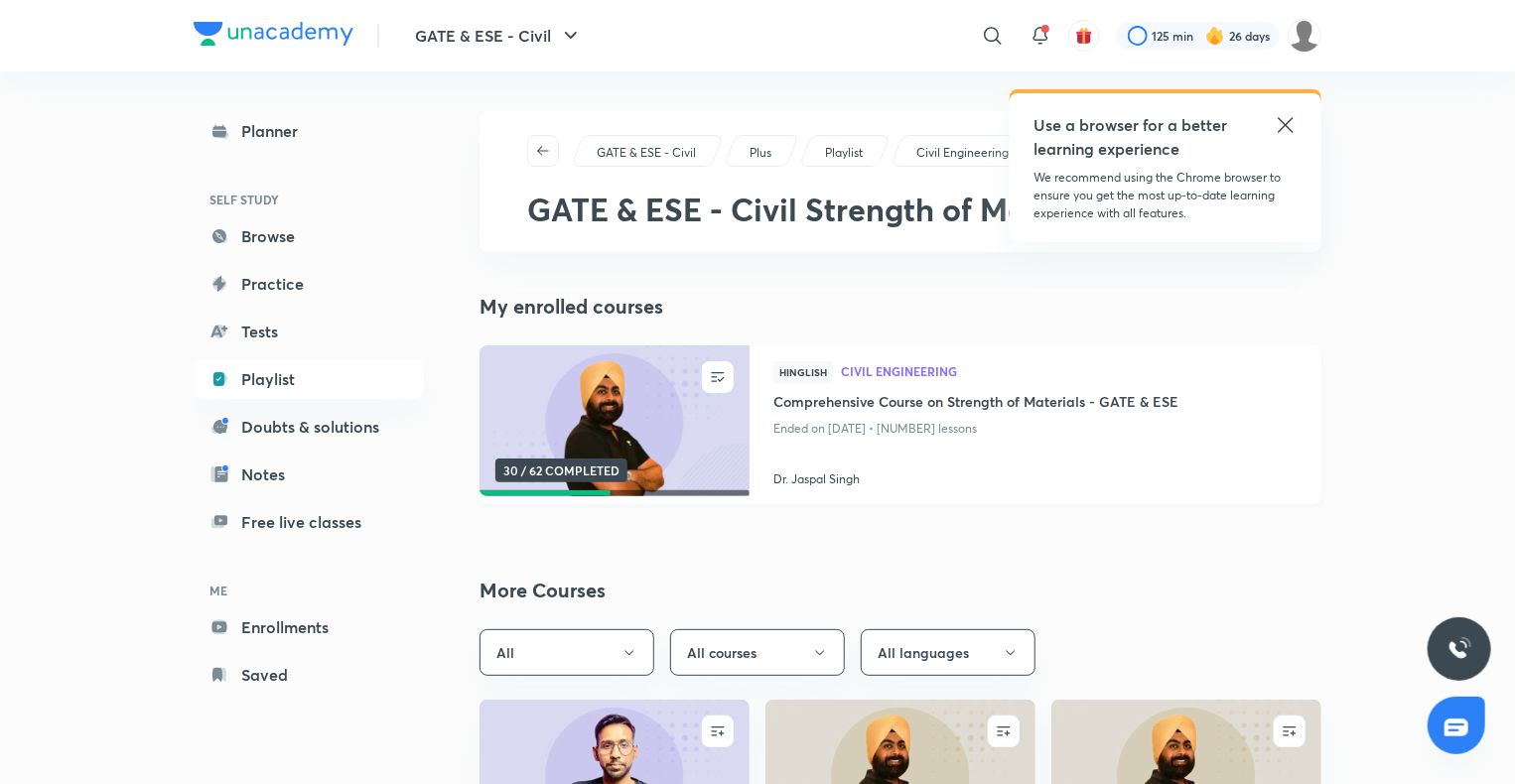 click at bounding box center (614, 421) 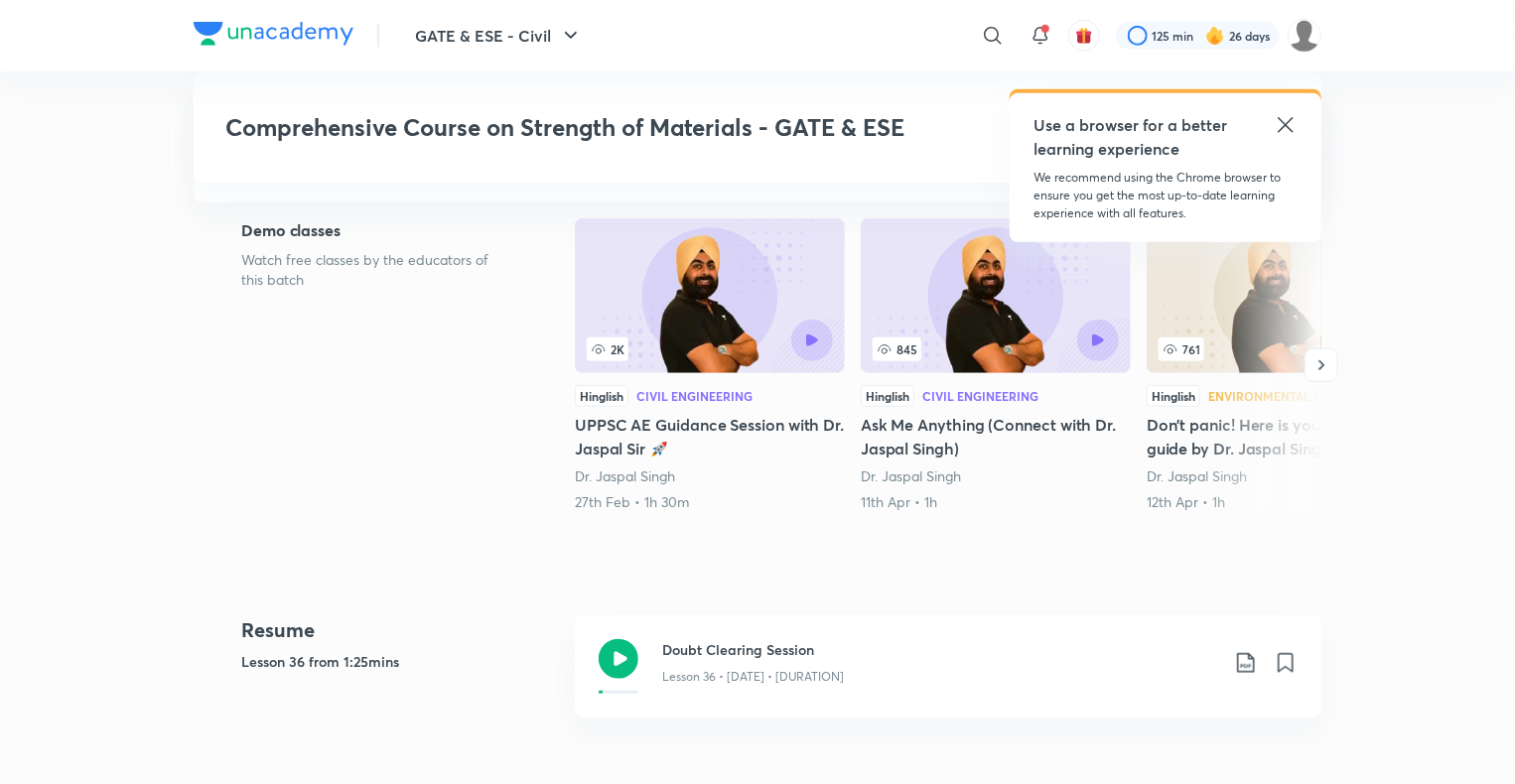 scroll, scrollTop: 556, scrollLeft: 0, axis: vertical 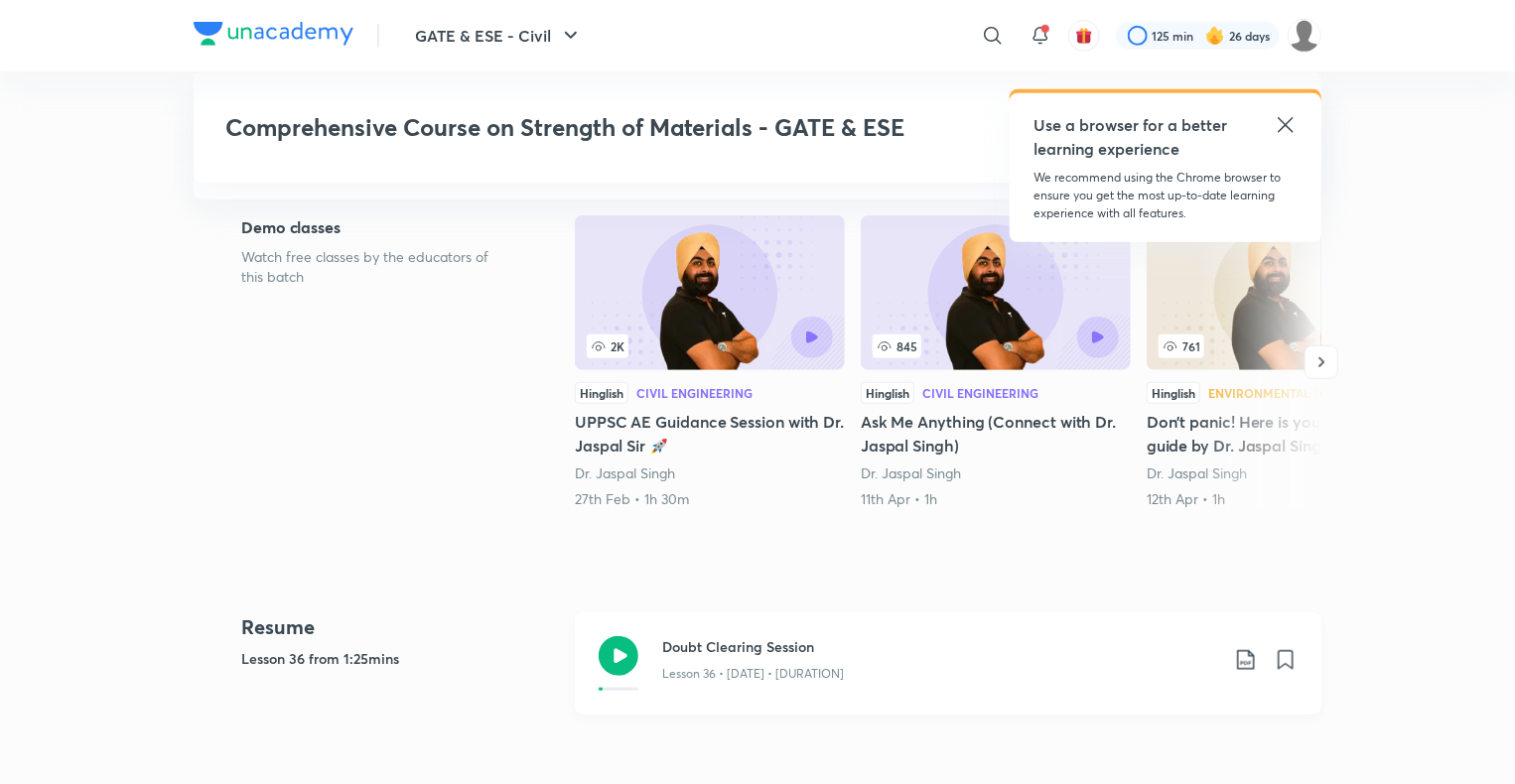 click on "Doubt Clearing Session Lesson 36  •  Apr 10  •  2h 29m" at bounding box center (948, 663) 